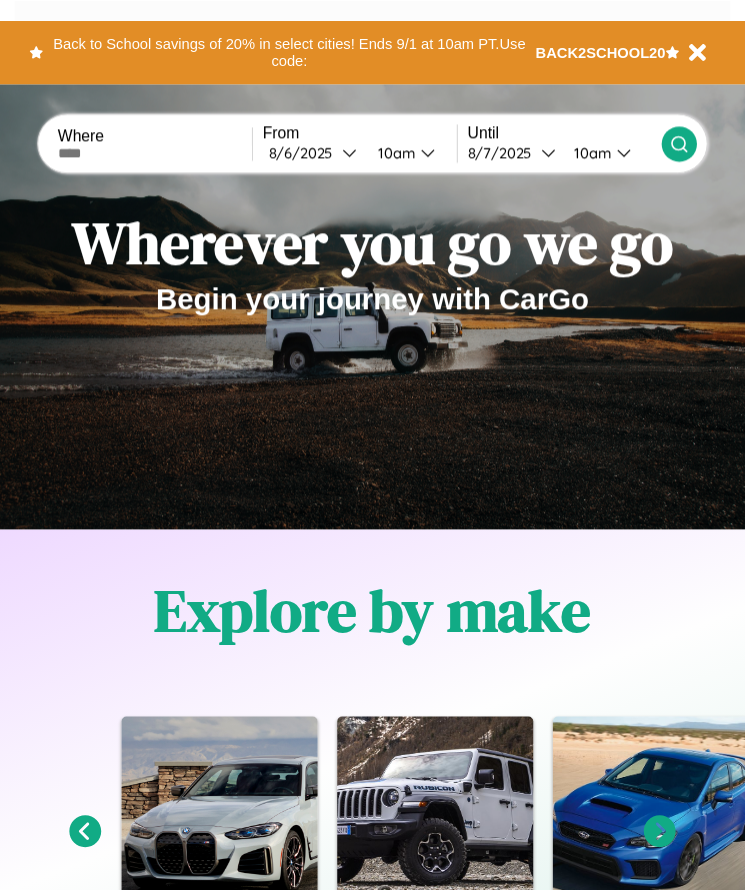 scroll, scrollTop: 0, scrollLeft: 0, axis: both 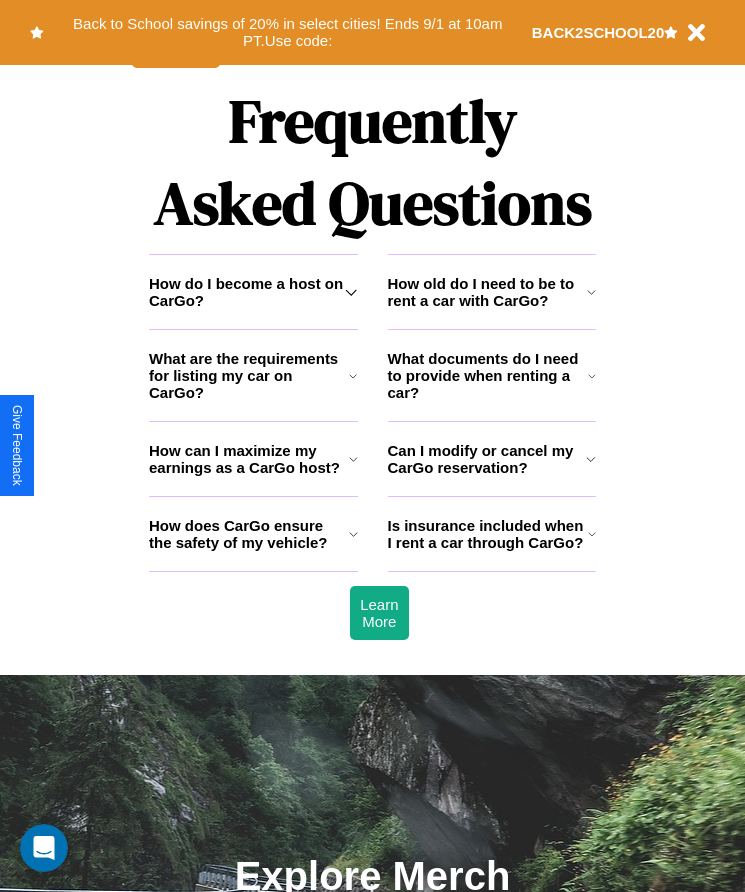 click on "How does CarGo ensure the safety of my vehicle?" at bounding box center (249, 534) 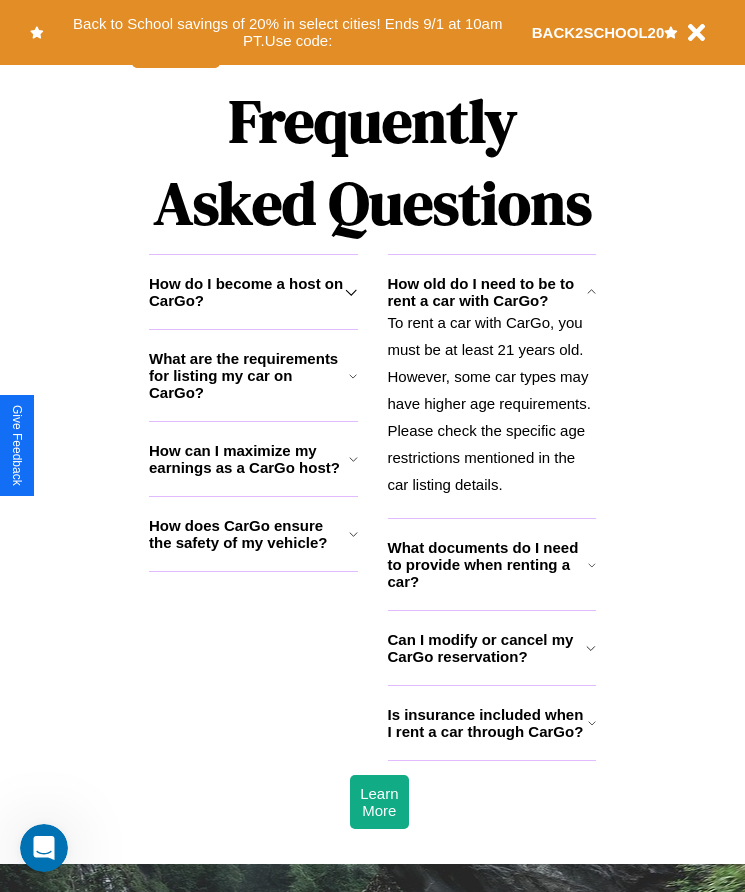 click 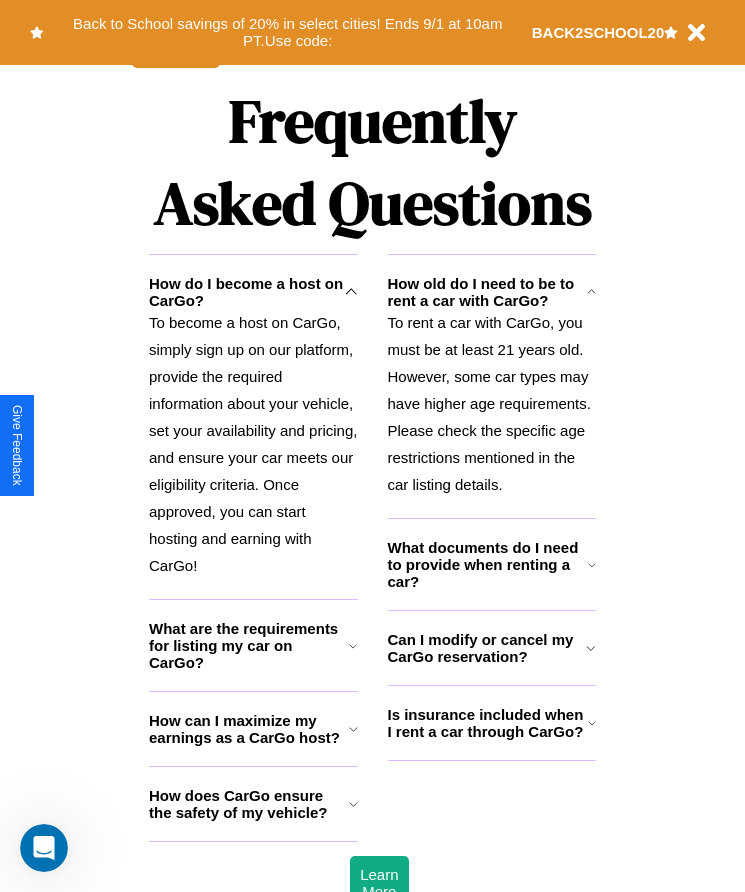 click on "What are the requirements for listing my car on CarGo?" at bounding box center [249, 645] 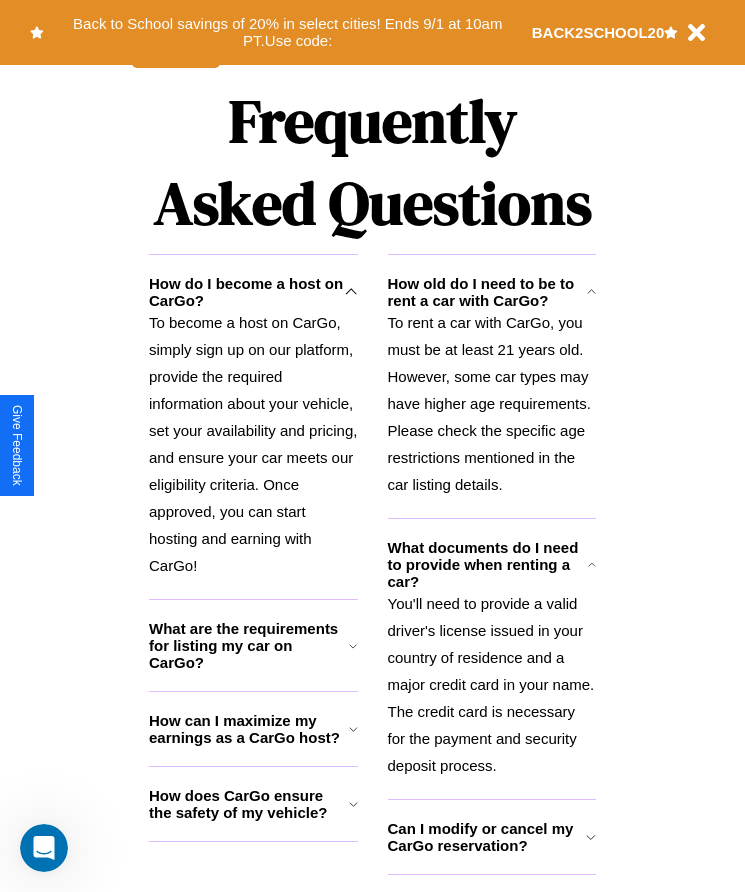 click 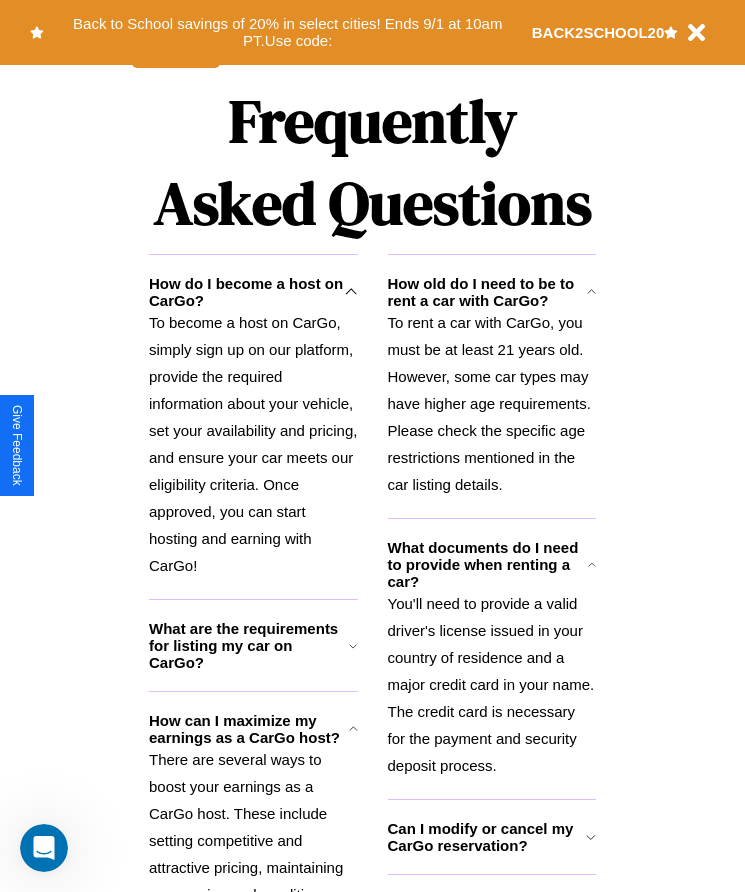 click 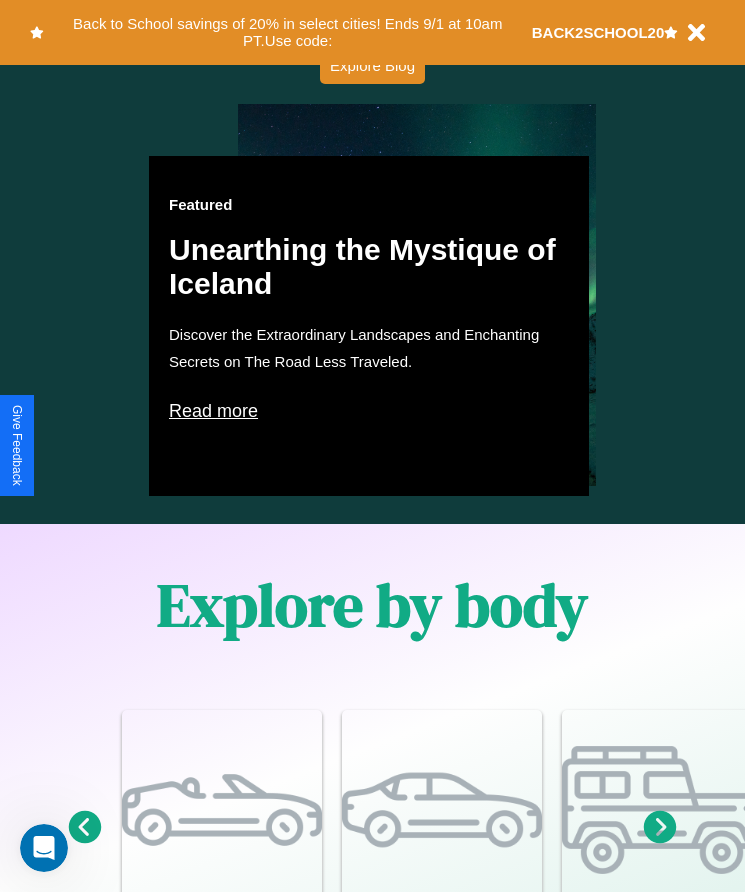 scroll, scrollTop: 1147, scrollLeft: 0, axis: vertical 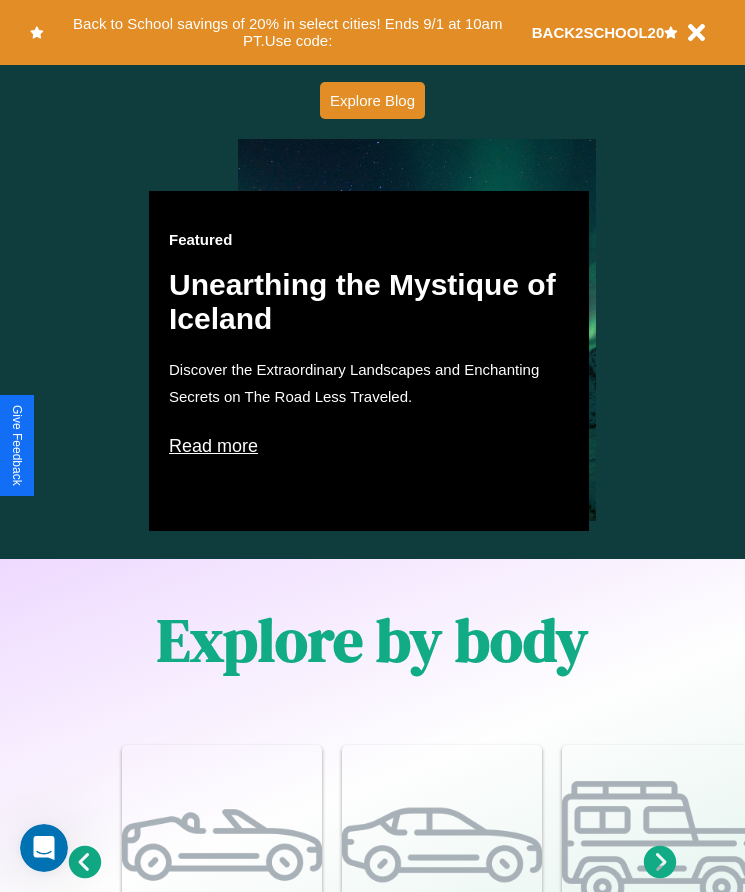click on "Read more" at bounding box center [369, 446] 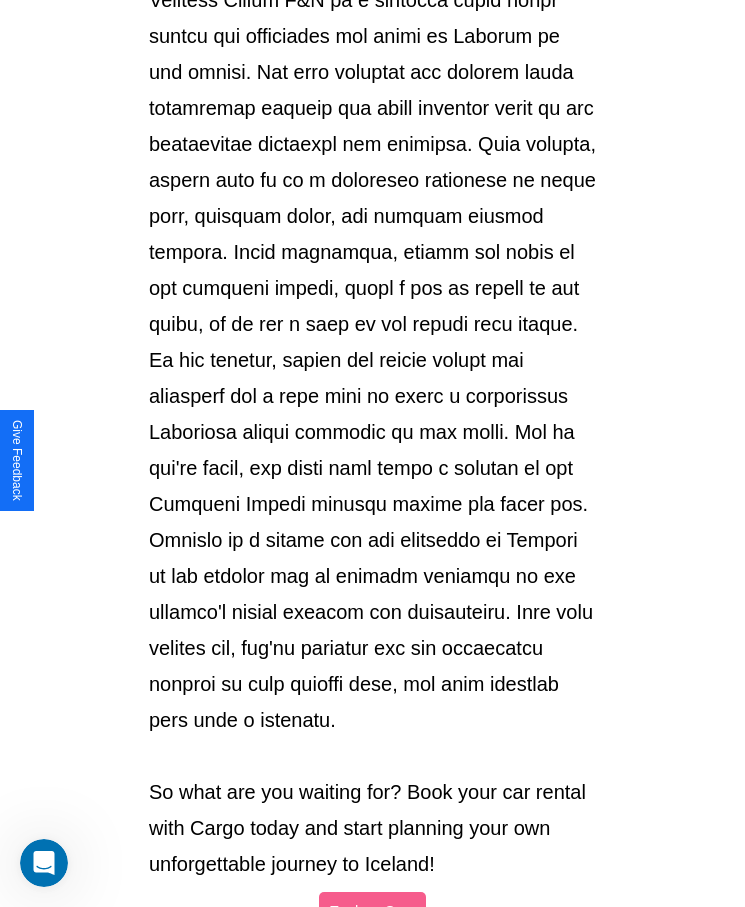 scroll, scrollTop: 2113, scrollLeft: 0, axis: vertical 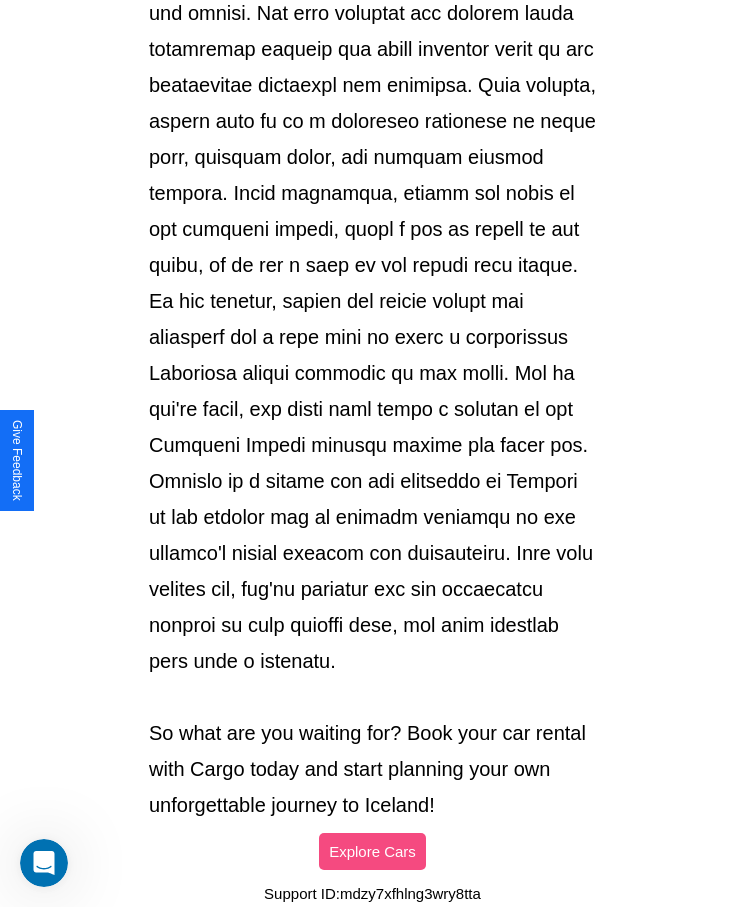 click on "Explore Cars" at bounding box center (372, 851) 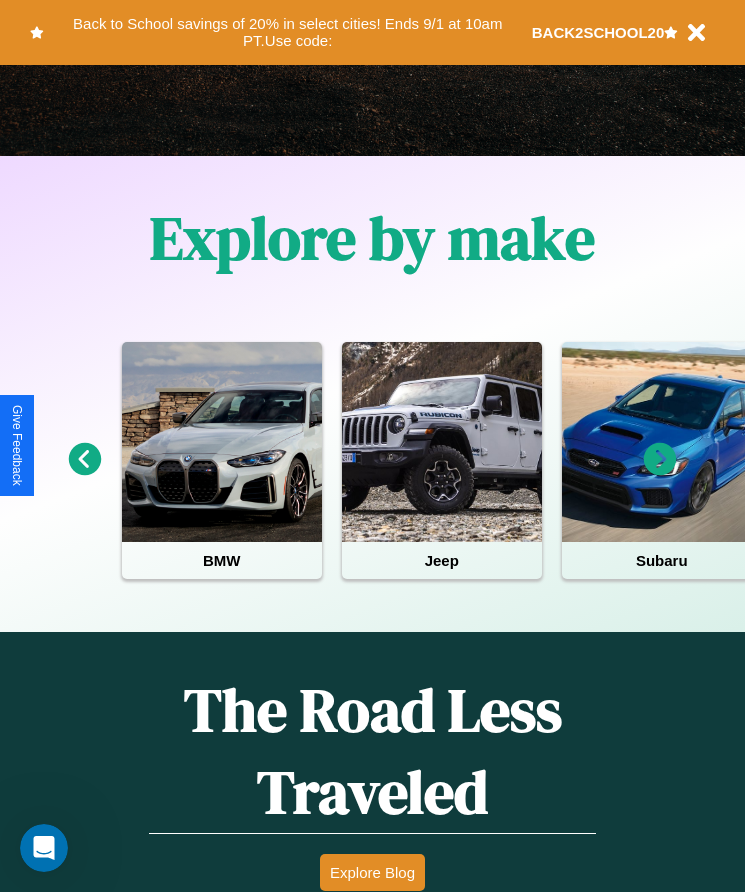 scroll, scrollTop: 334, scrollLeft: 0, axis: vertical 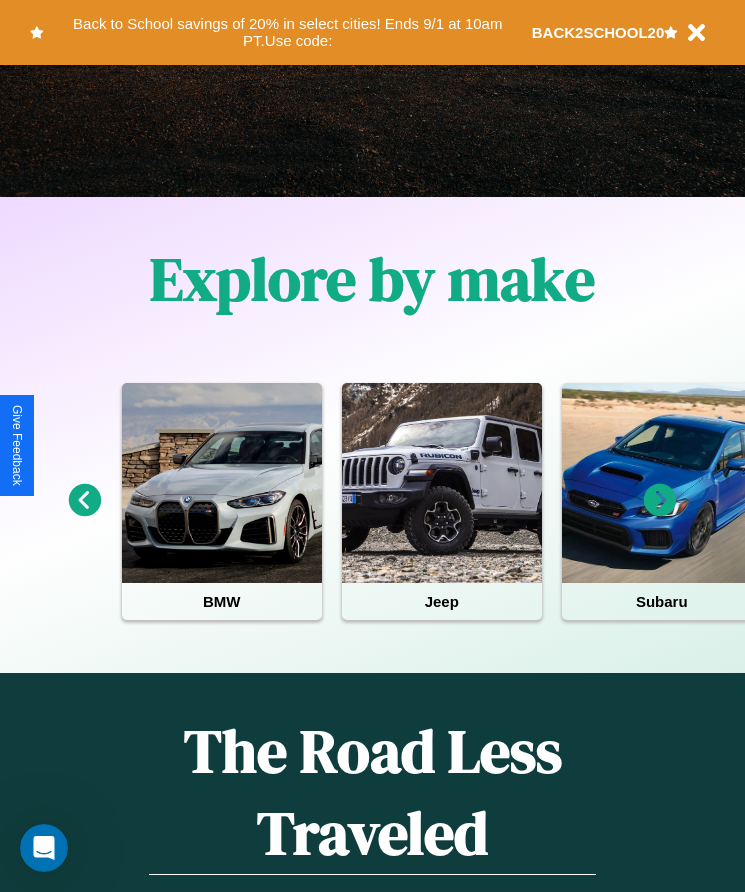 click 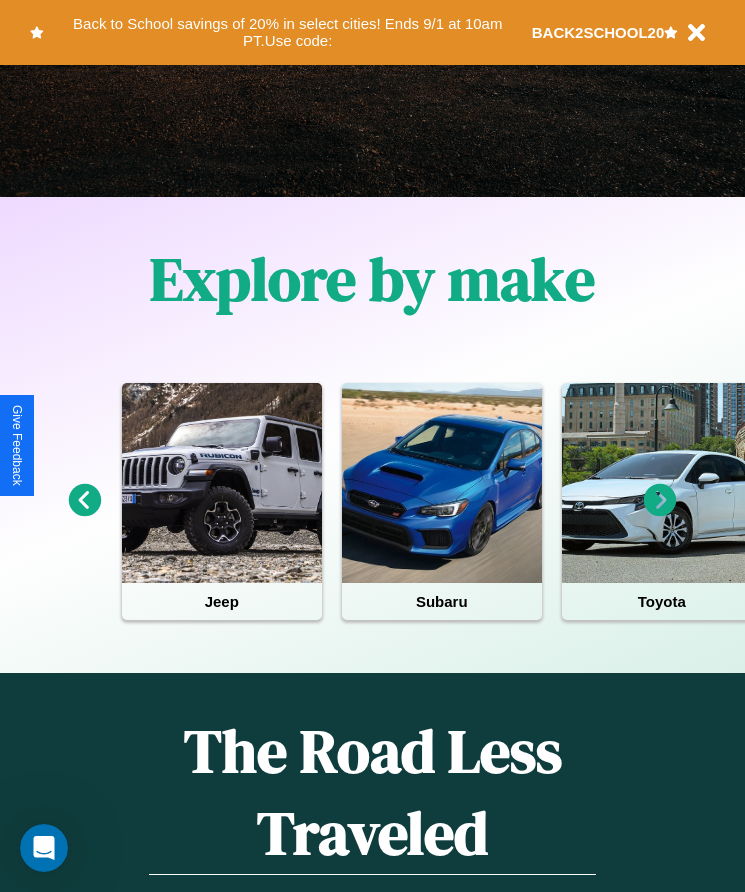 click 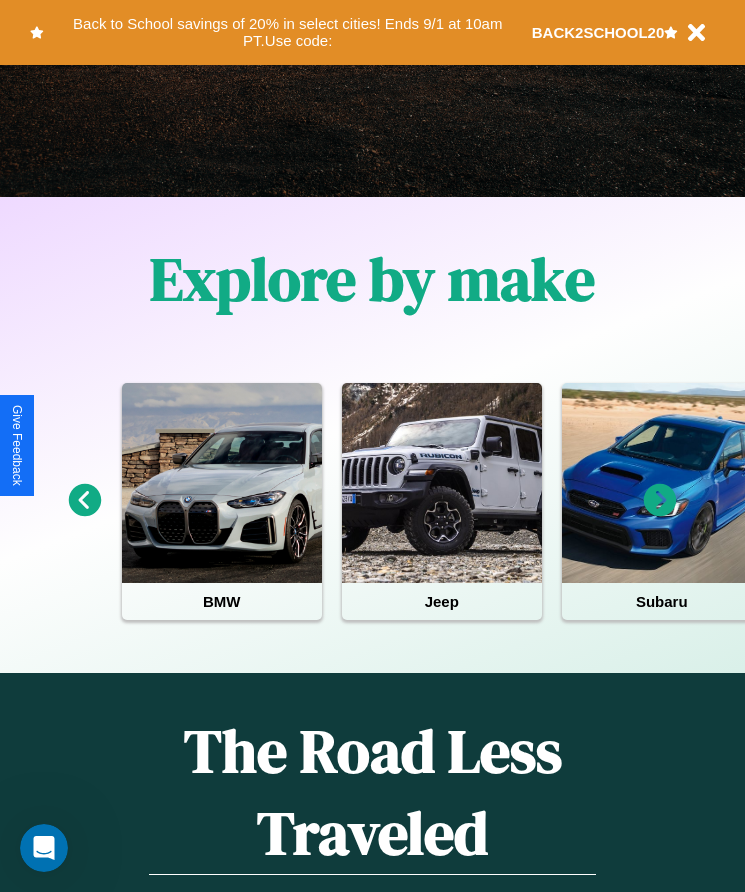 click 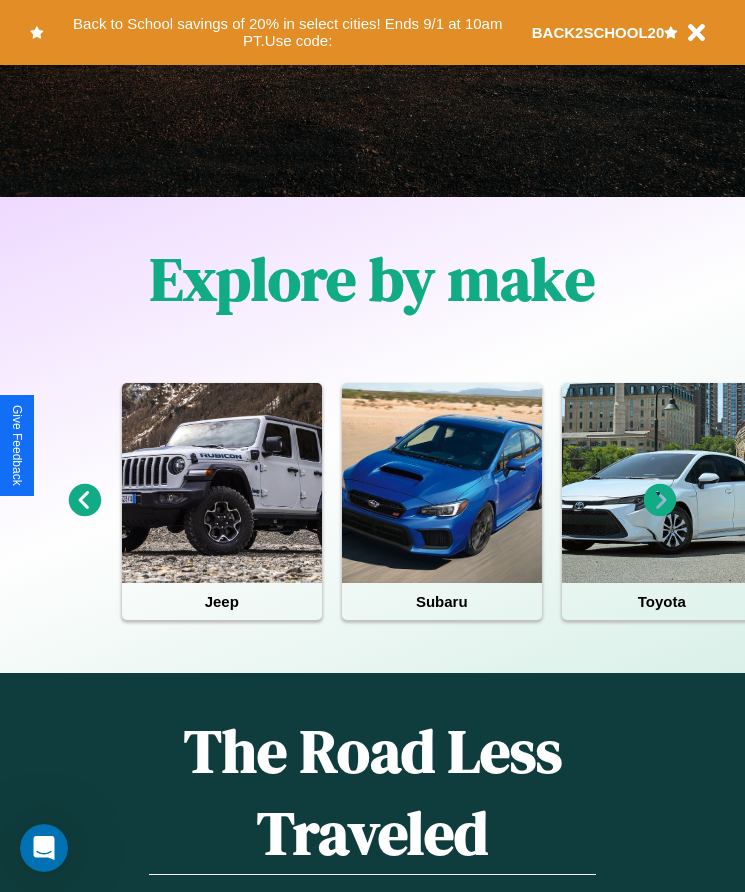 click 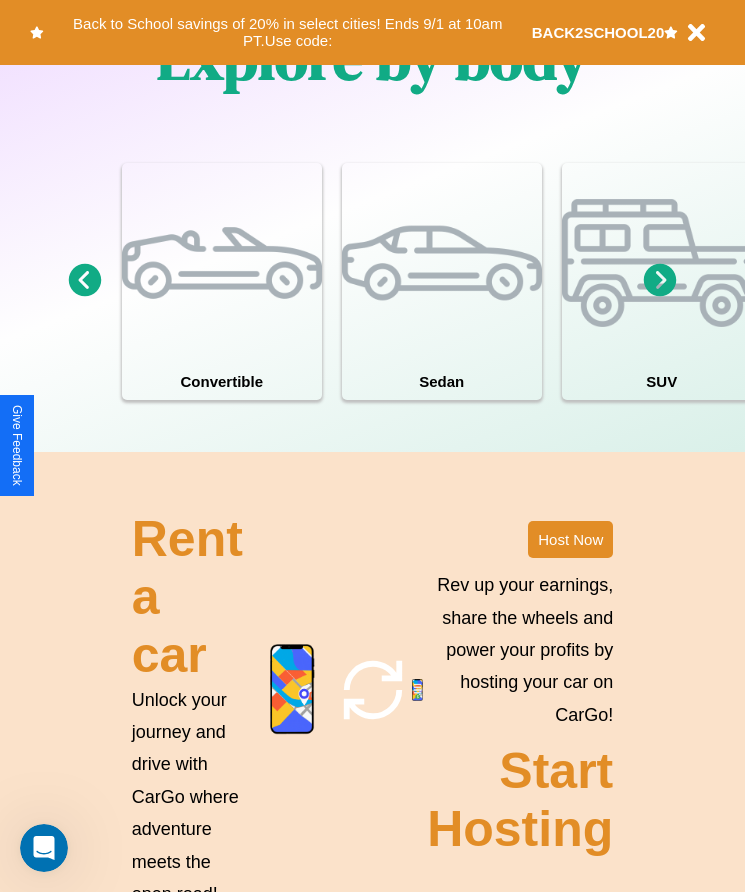 scroll, scrollTop: 1855, scrollLeft: 0, axis: vertical 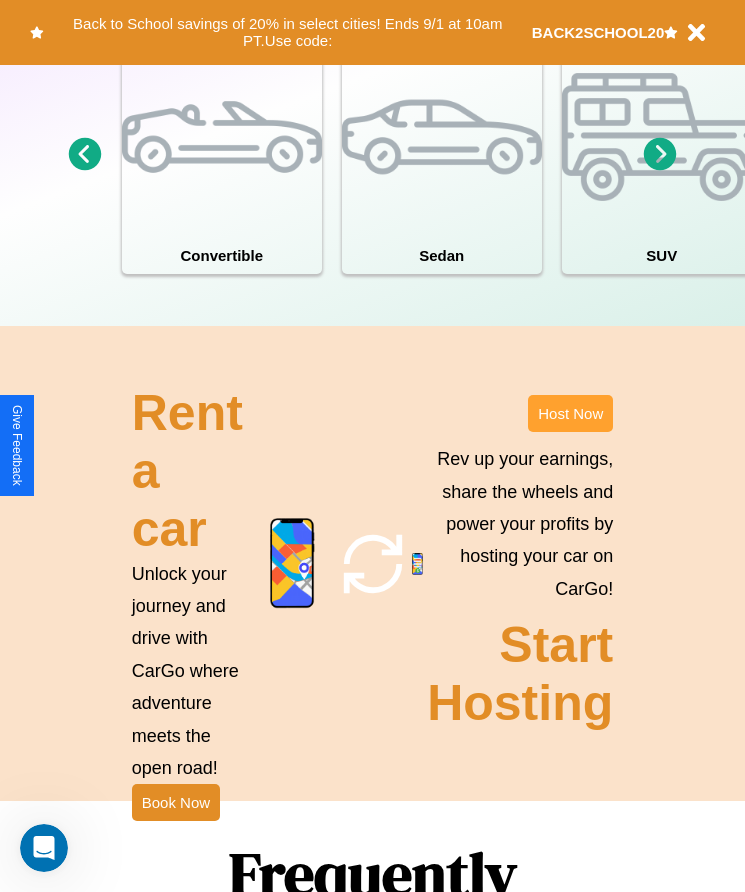 click on "Host Now" at bounding box center [570, 413] 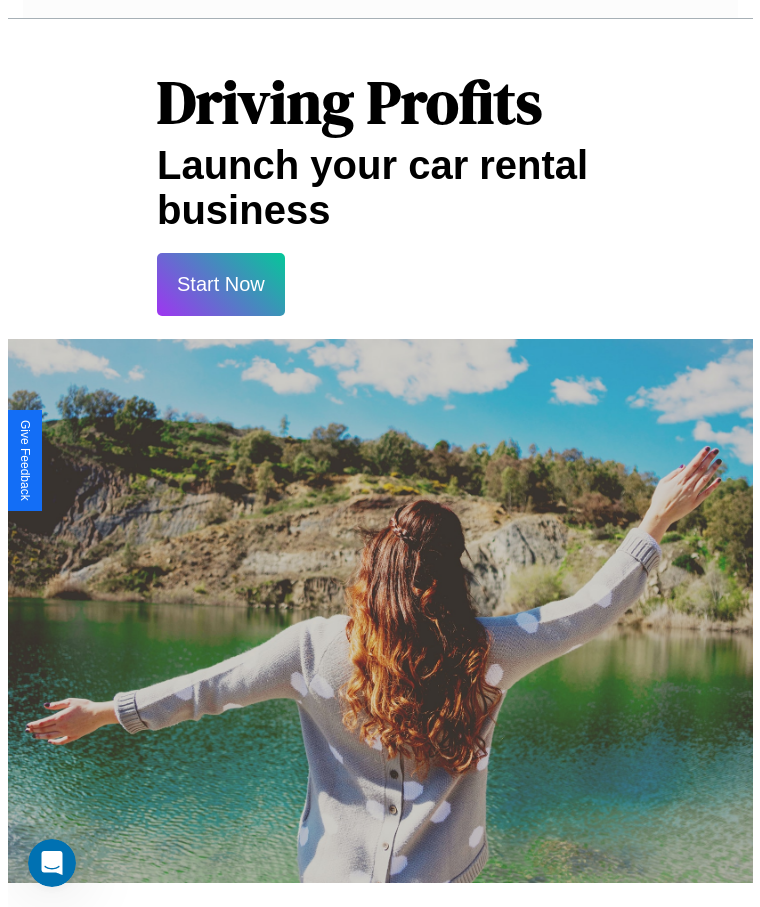 scroll, scrollTop: 0, scrollLeft: 0, axis: both 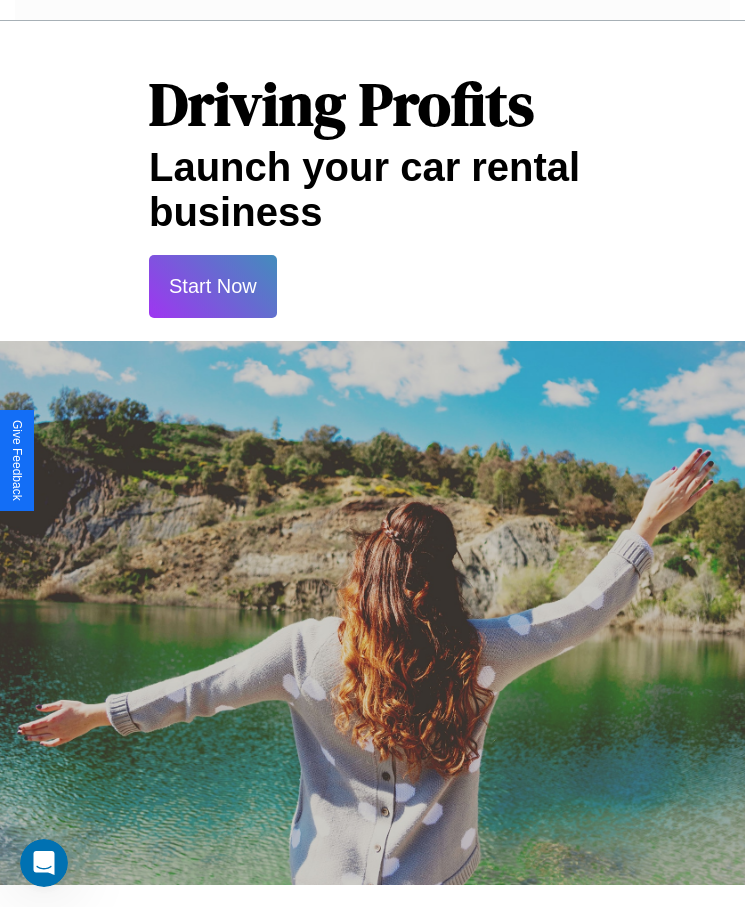 click on "Start Now" at bounding box center (213, 286) 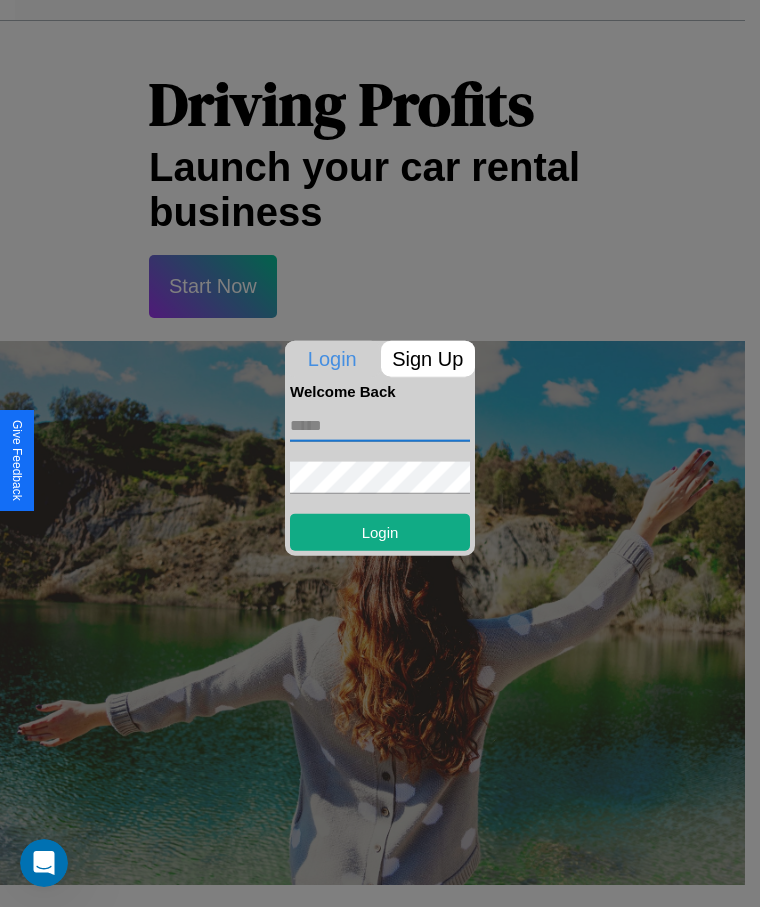 click at bounding box center (380, 425) 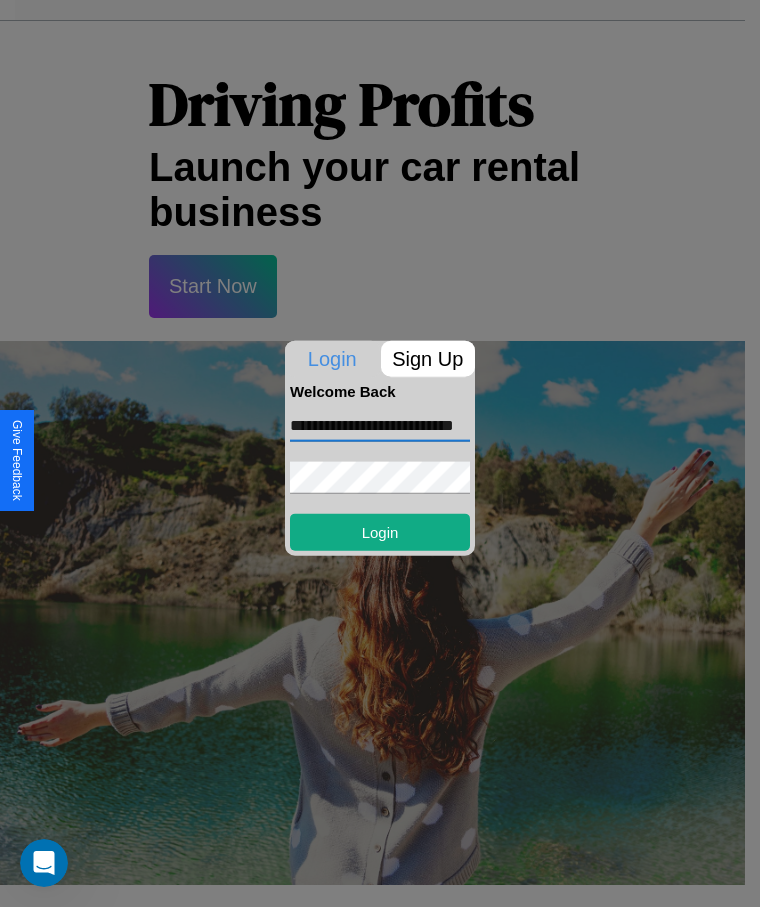 scroll, scrollTop: 0, scrollLeft: 37, axis: horizontal 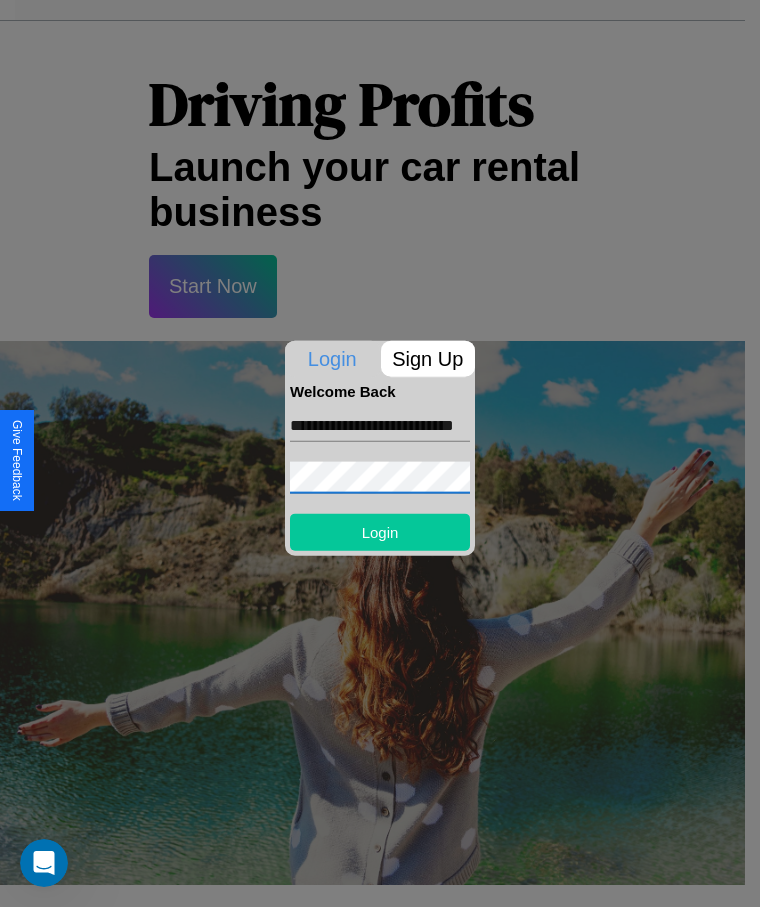 click on "Login" at bounding box center (380, 531) 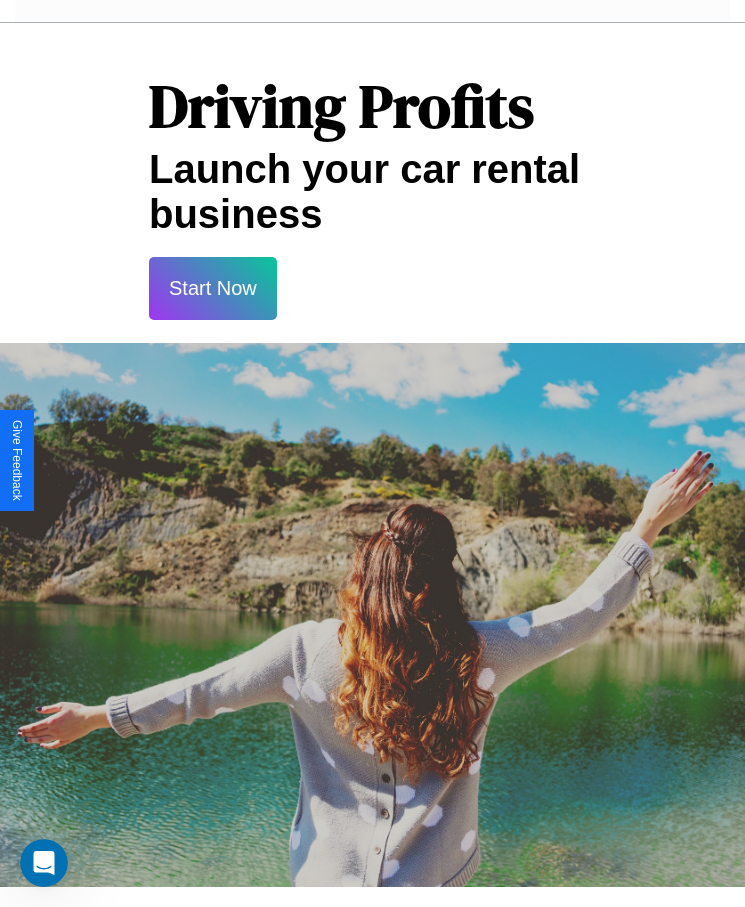 scroll, scrollTop: 0, scrollLeft: 0, axis: both 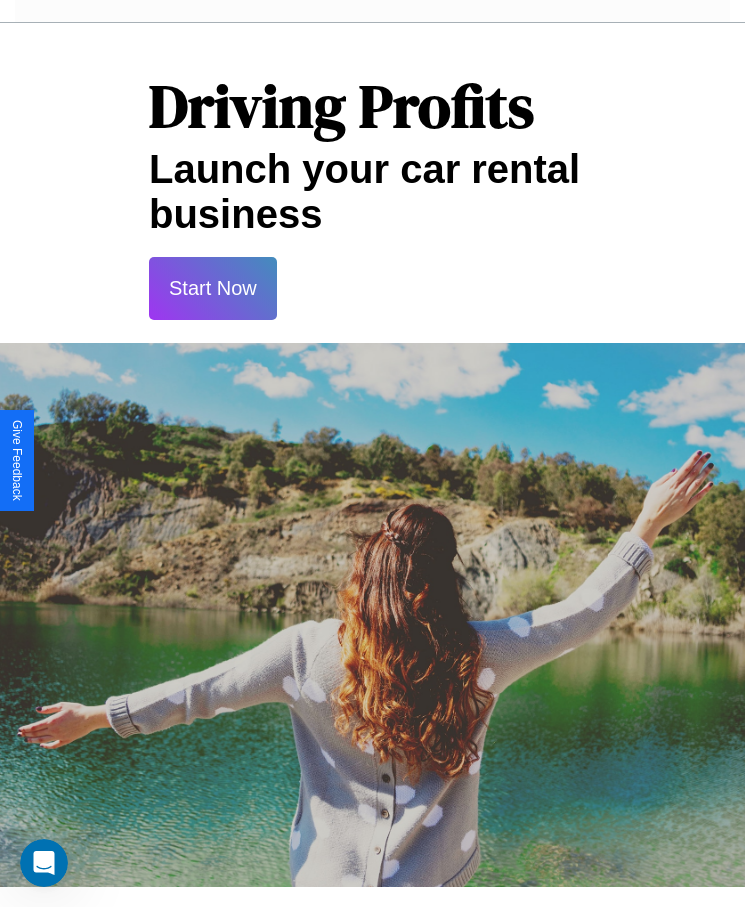 click on "Start Now" at bounding box center (213, 288) 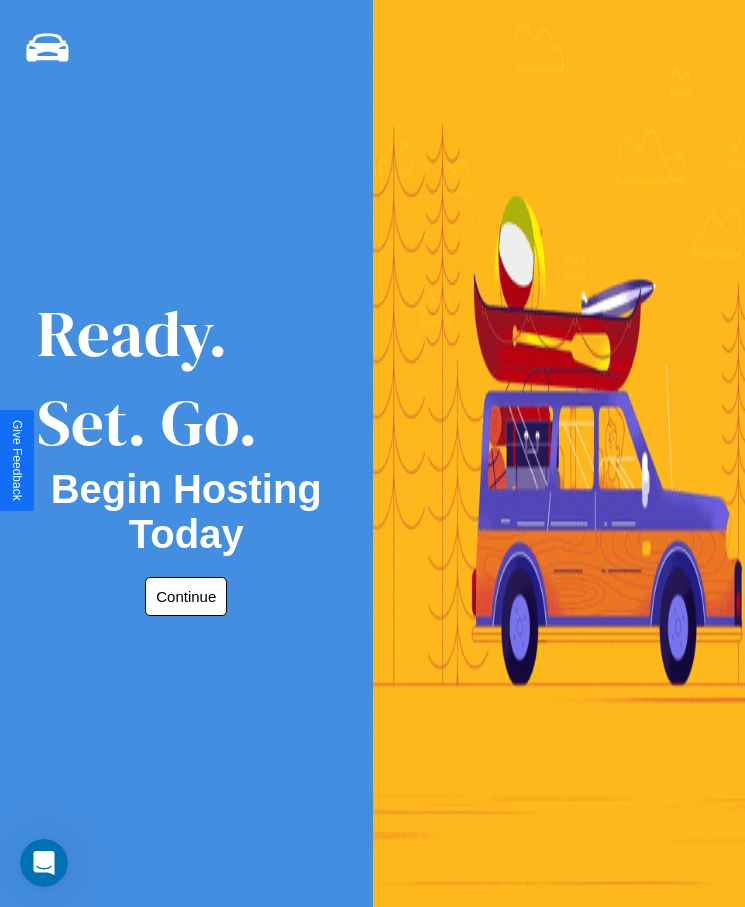 click on "Continue" at bounding box center [186, 596] 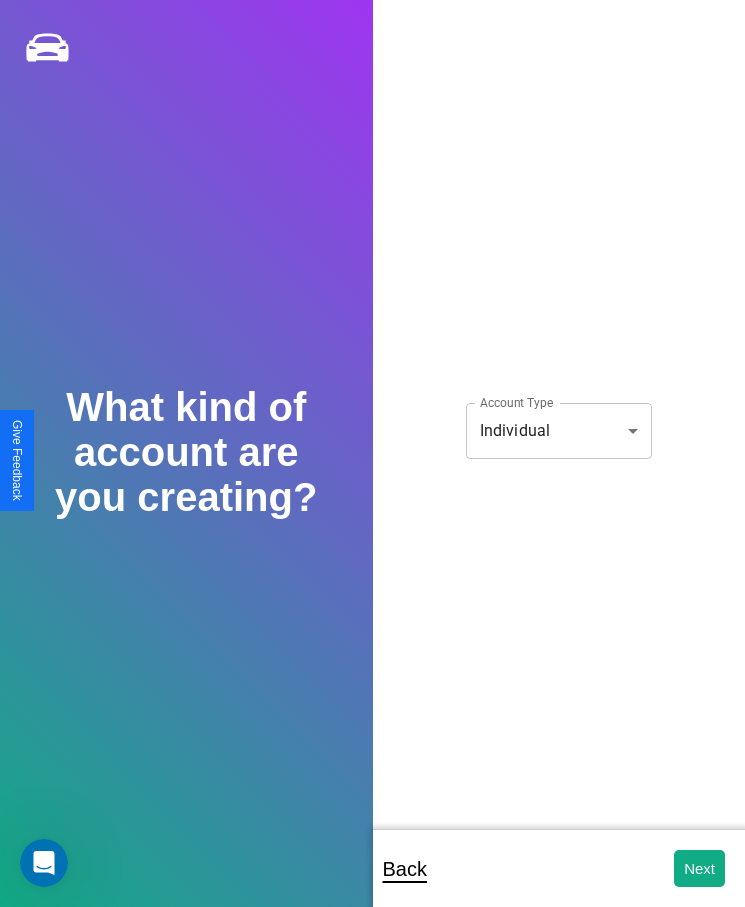 click on "**********" at bounding box center (372, 467) 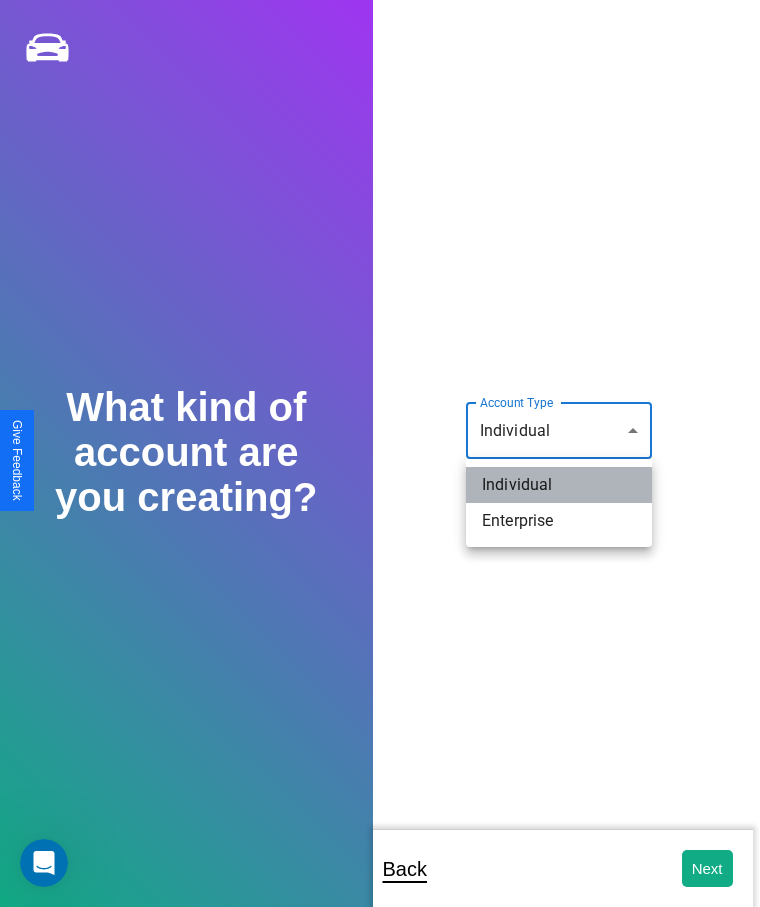 click on "Individual" at bounding box center [559, 485] 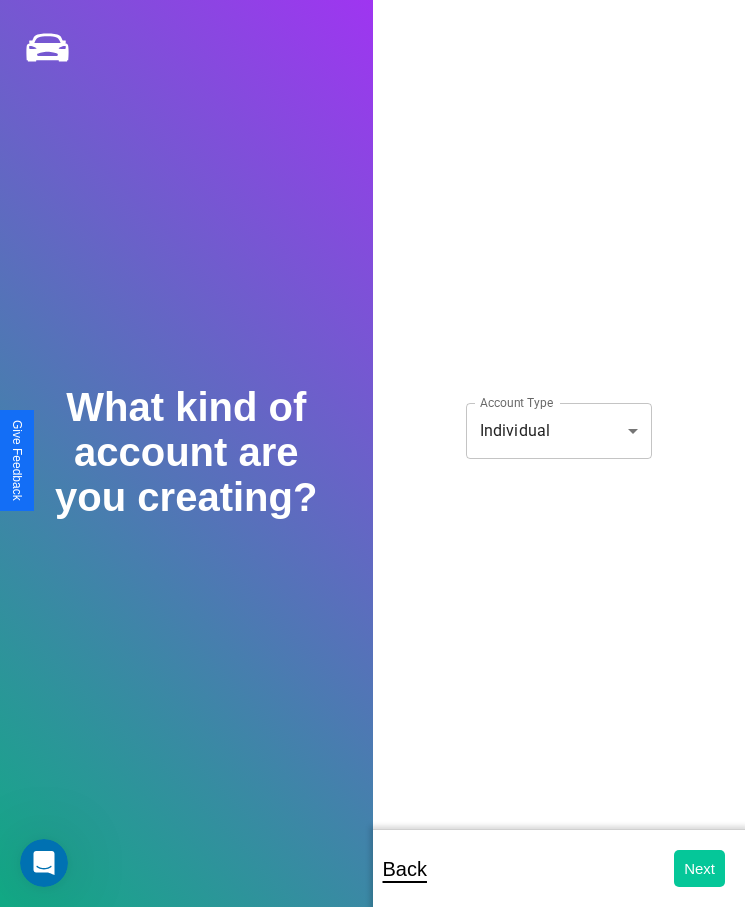 click on "Next" at bounding box center (699, 868) 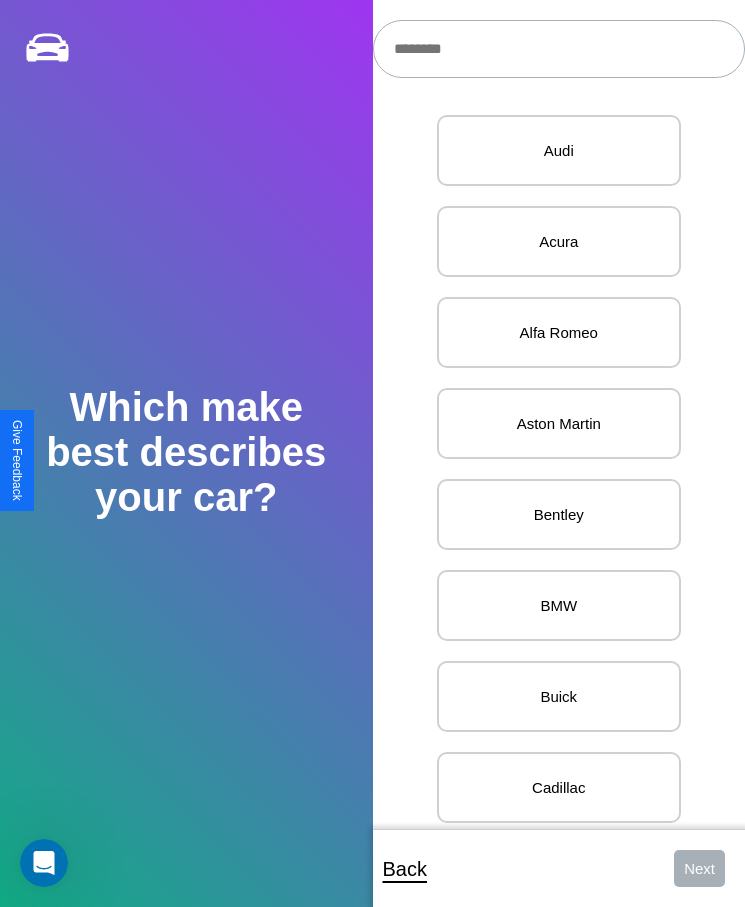 scroll, scrollTop: 27, scrollLeft: 0, axis: vertical 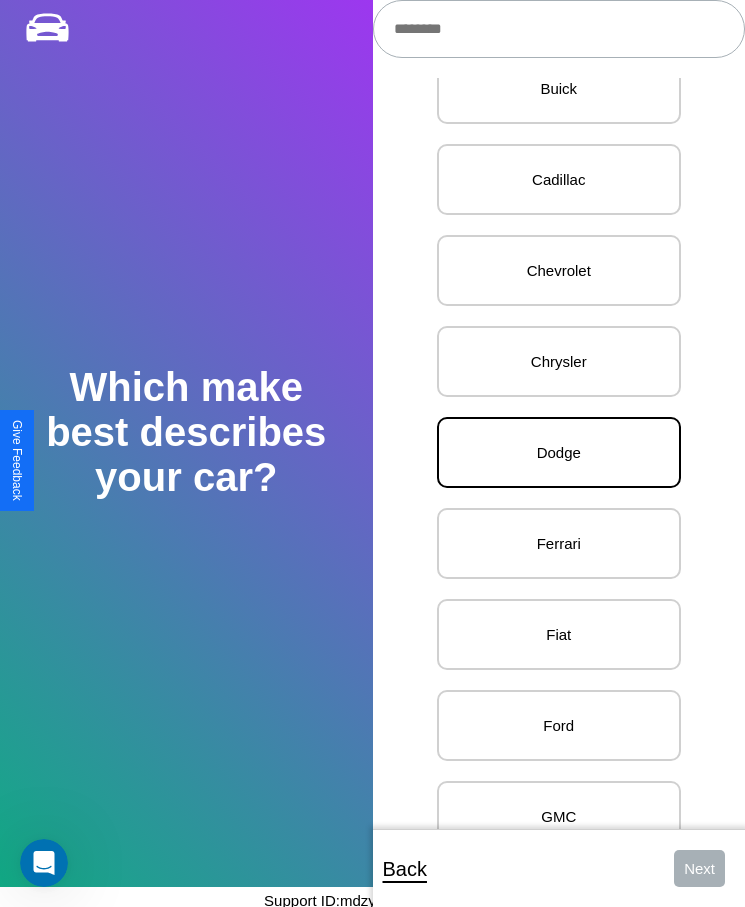 click on "Dodge" at bounding box center (559, 452) 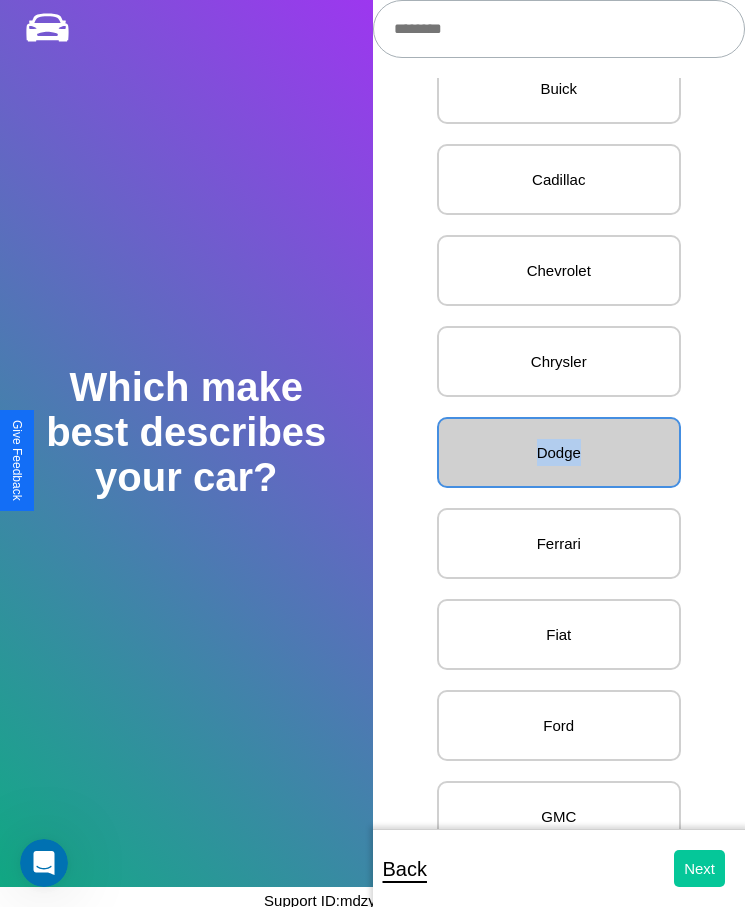 click on "Next" at bounding box center (699, 868) 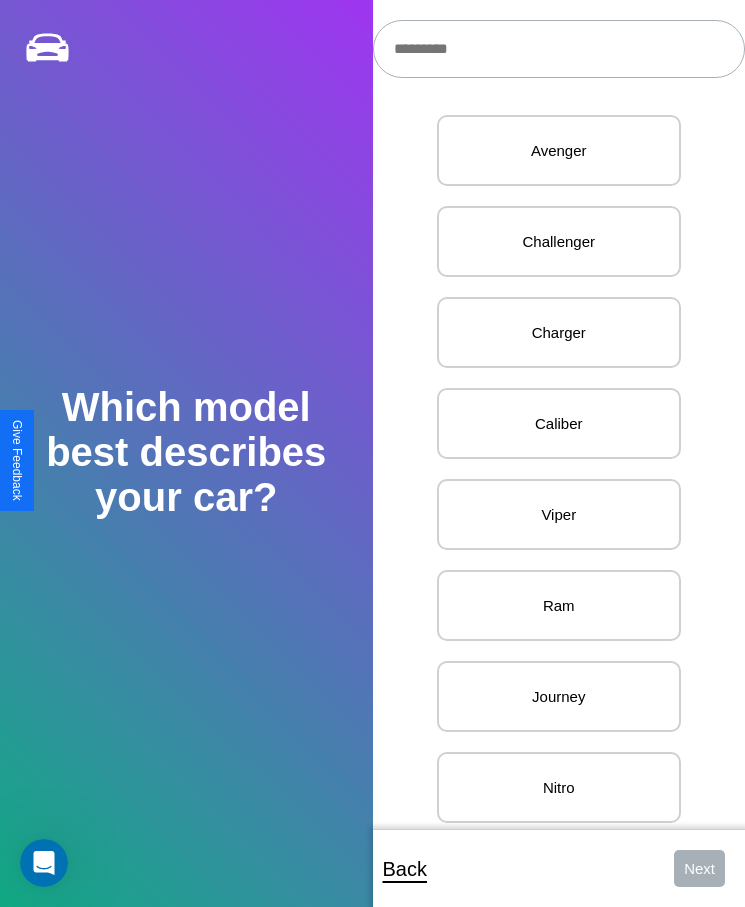 scroll, scrollTop: 20, scrollLeft: 0, axis: vertical 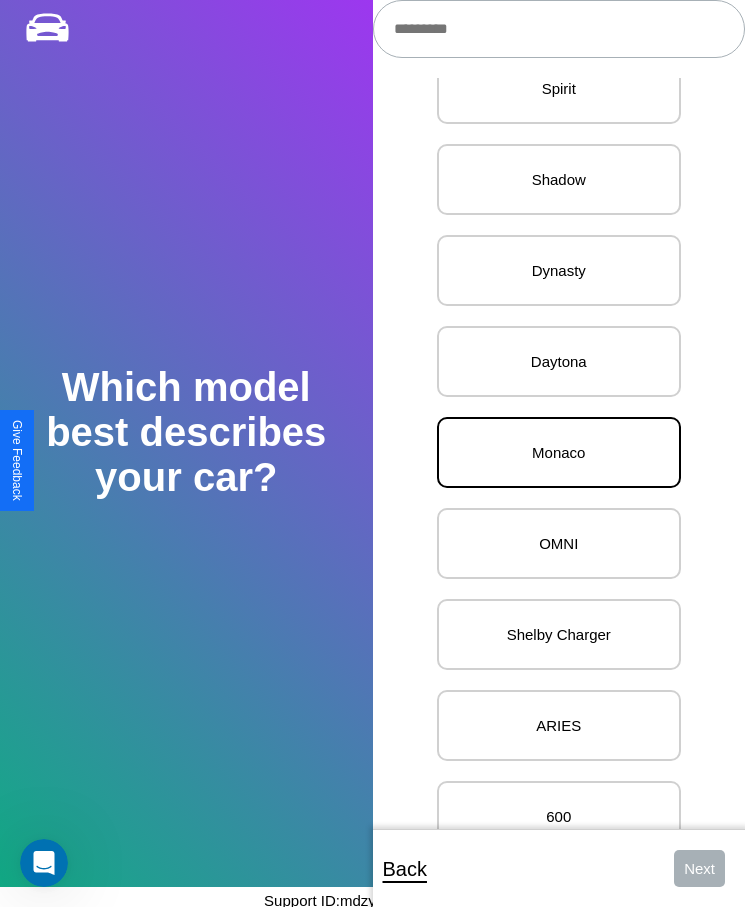 click on "Monaco" at bounding box center (559, 452) 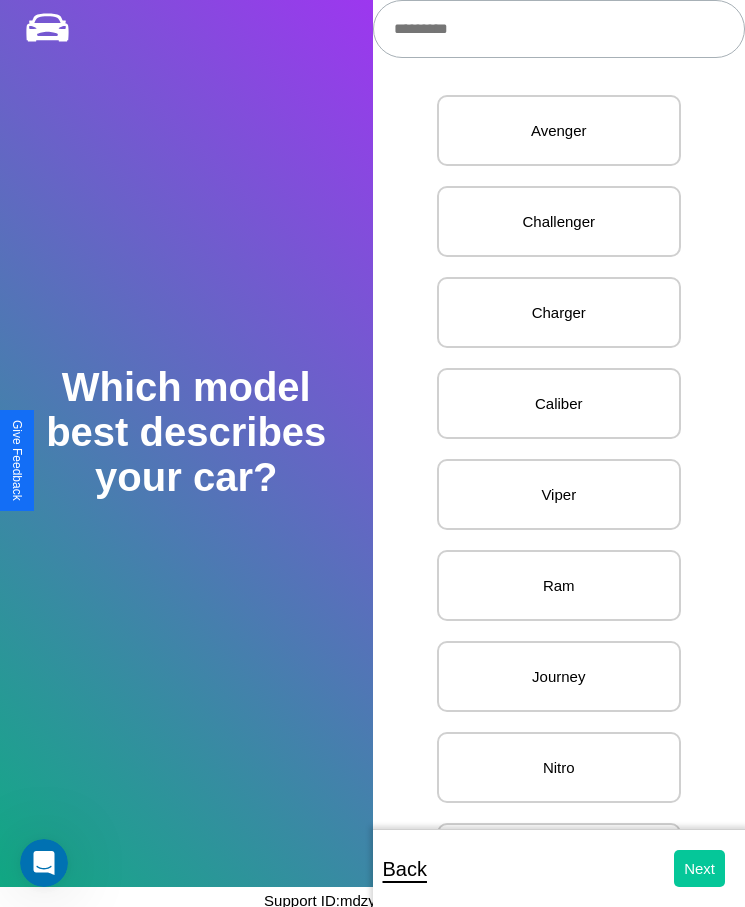 click on "Next" at bounding box center (699, 868) 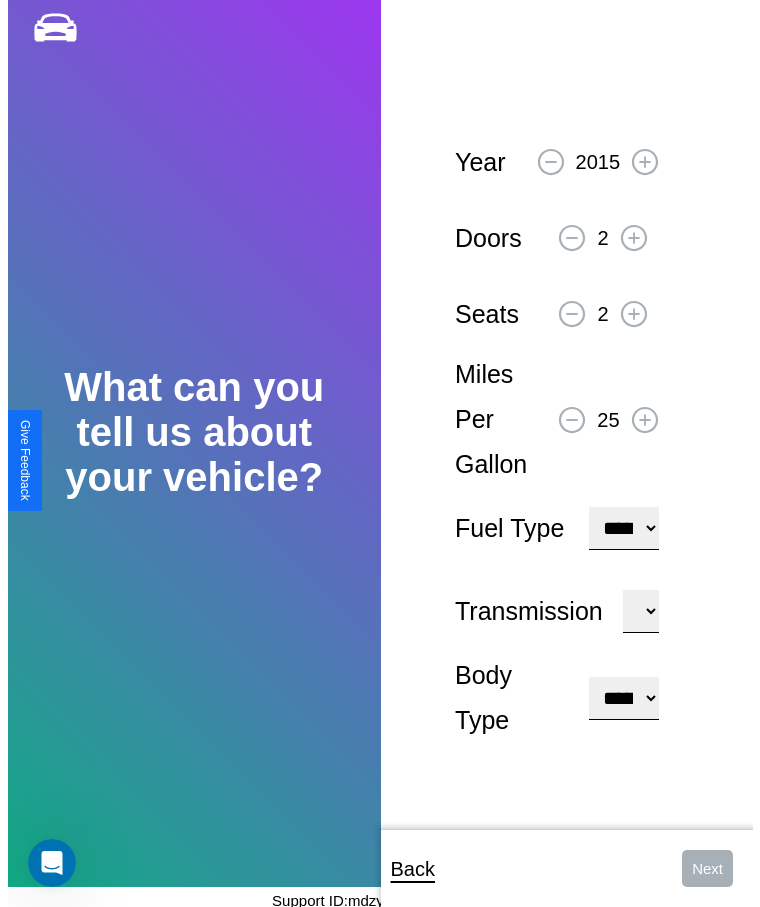 scroll, scrollTop: 0, scrollLeft: 0, axis: both 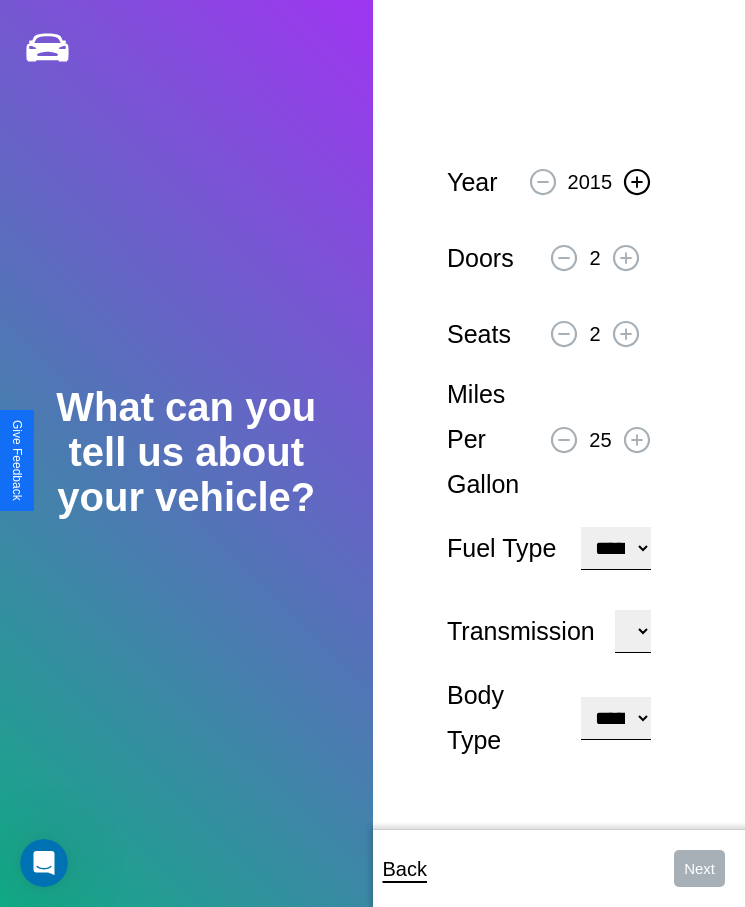 click 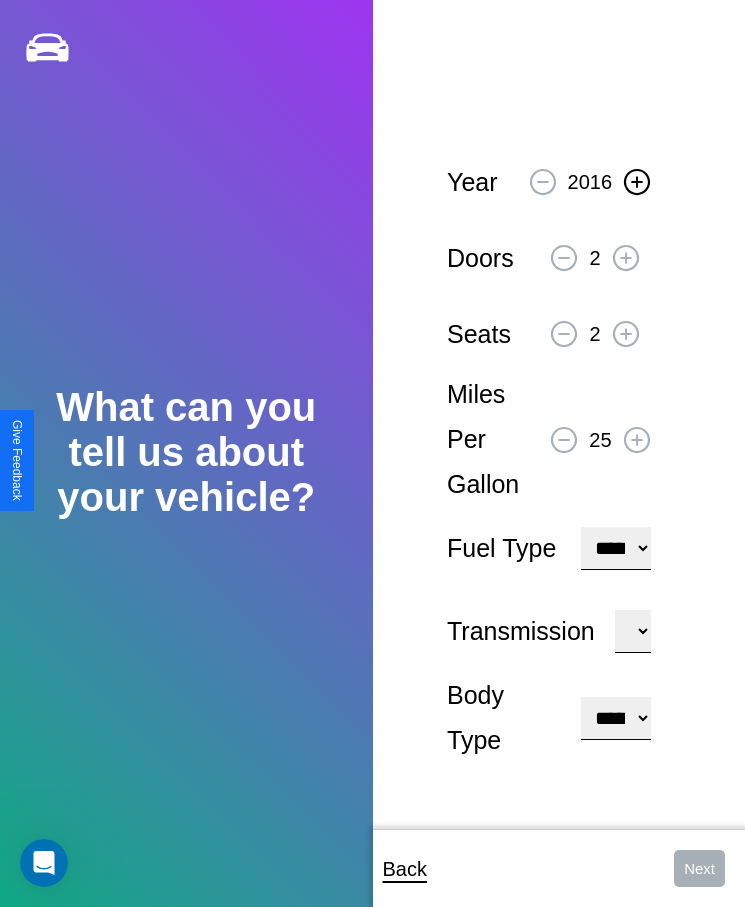 click 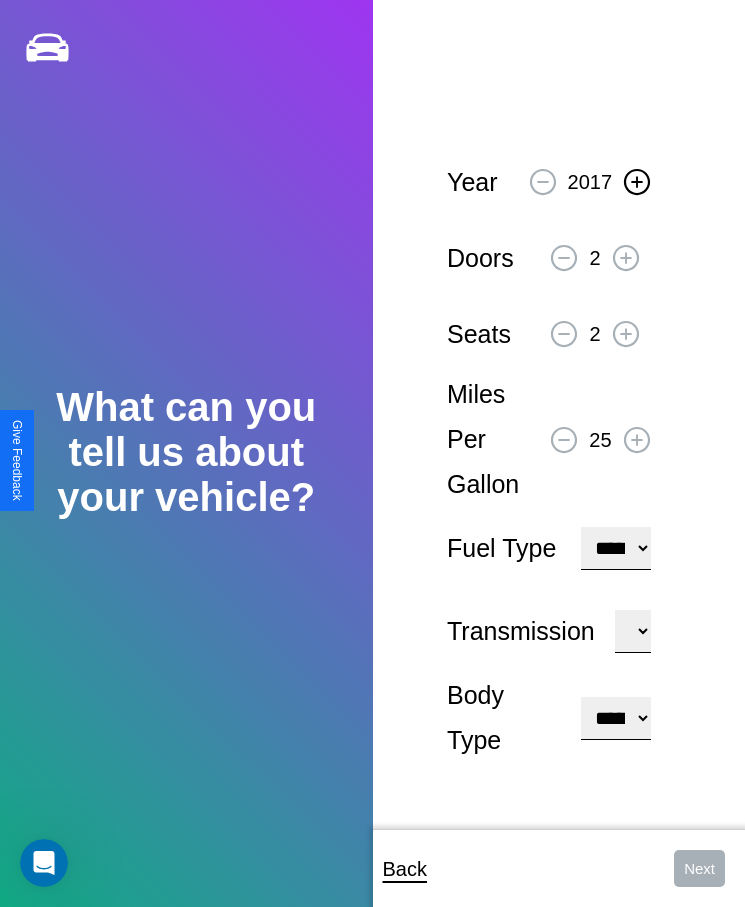 click 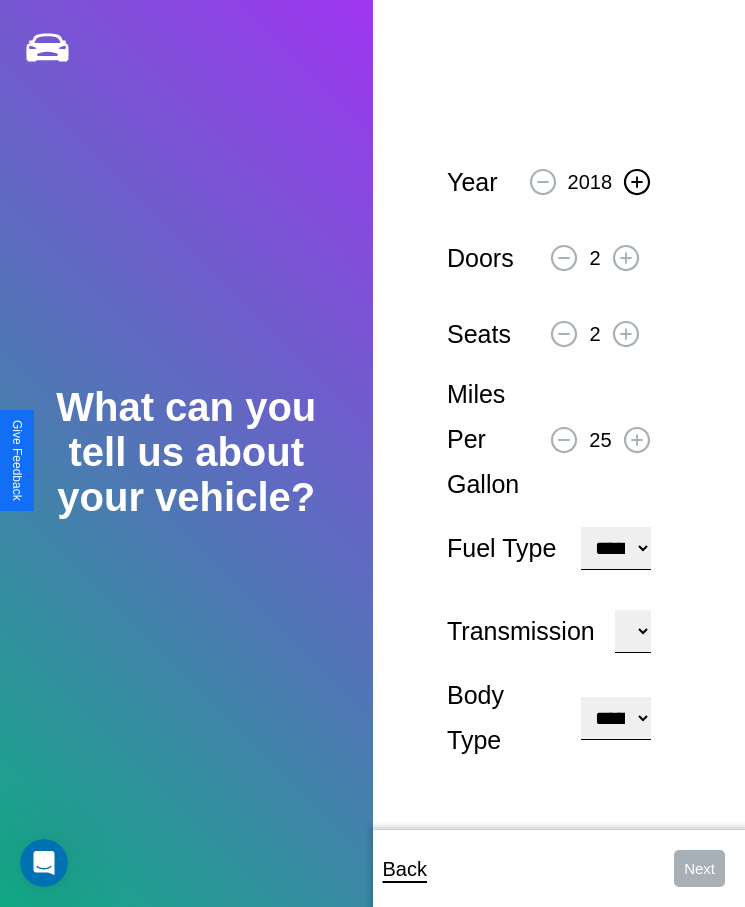 click 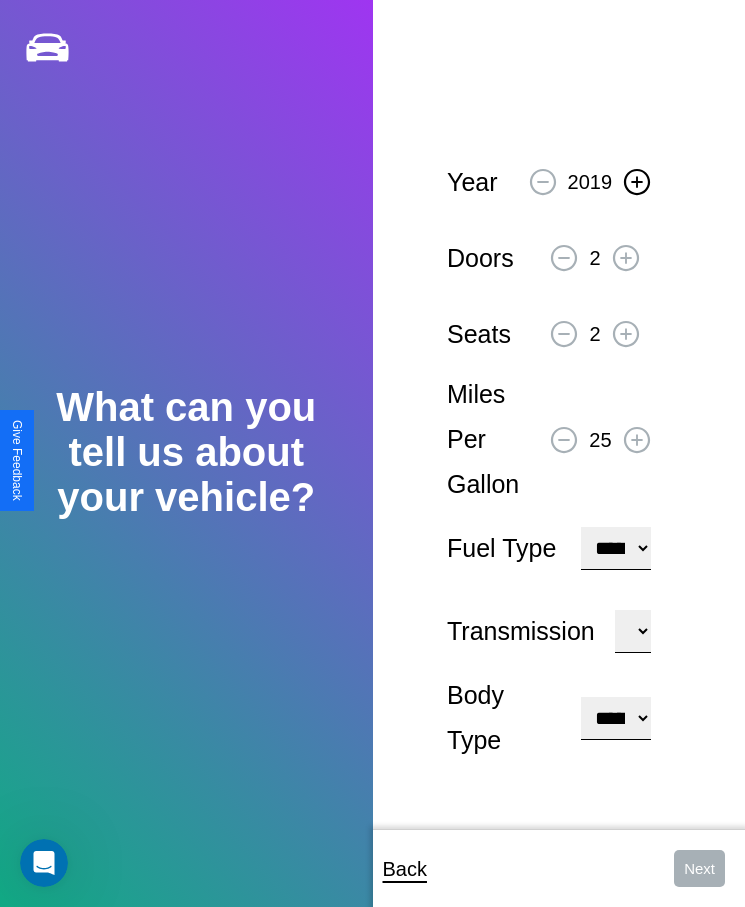 click 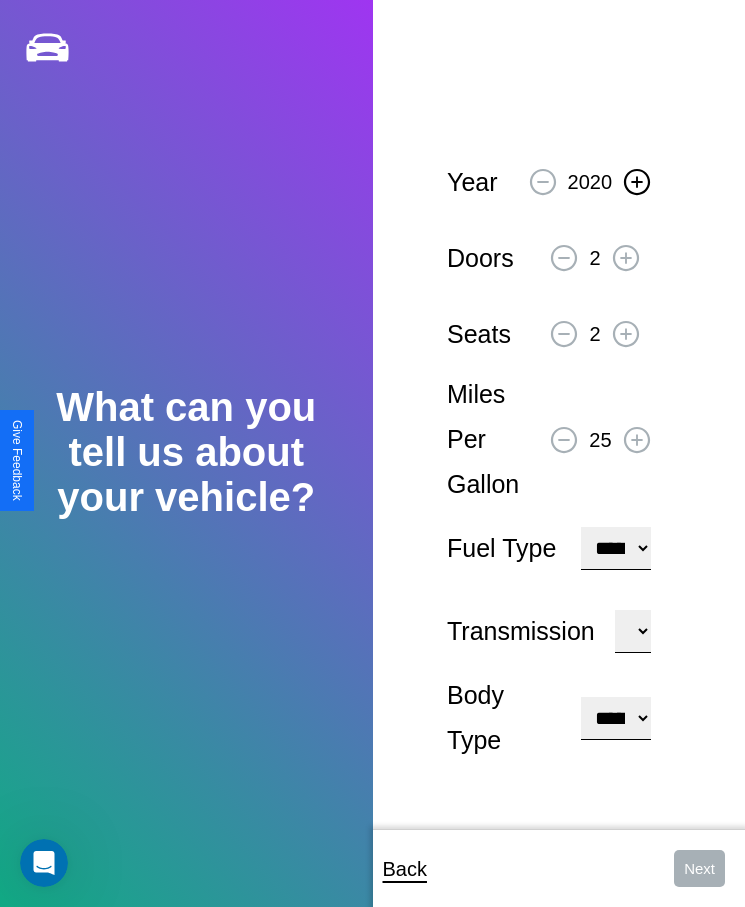 click 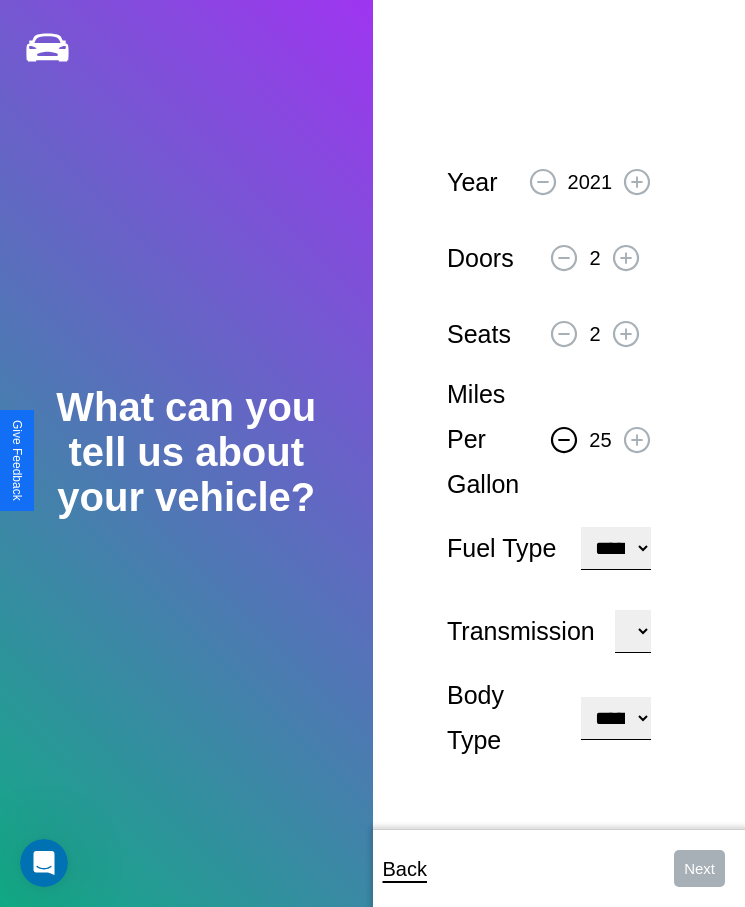 click 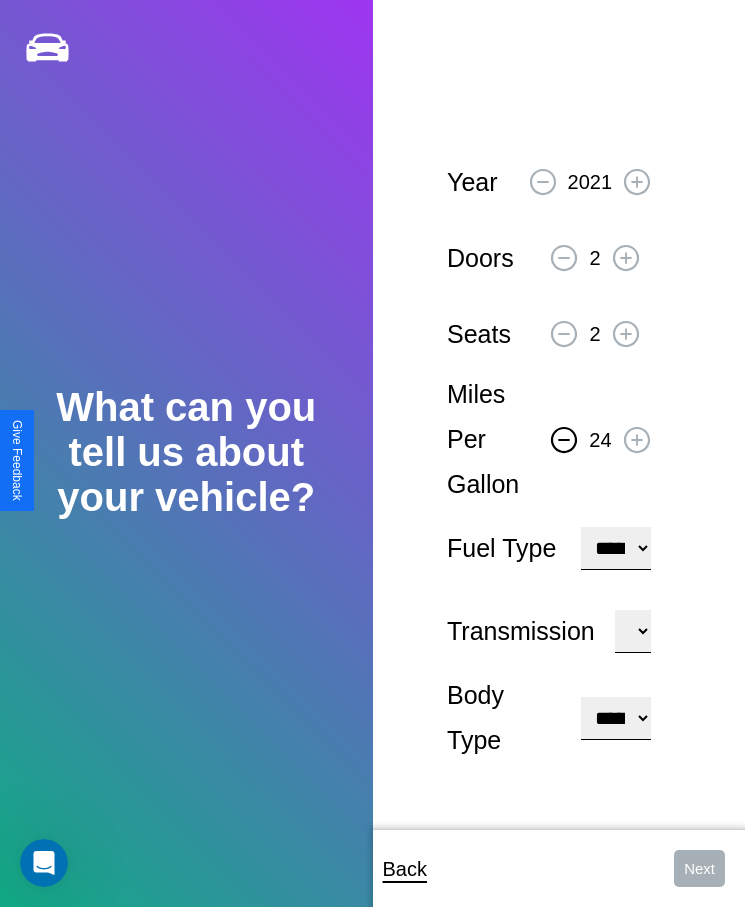 click 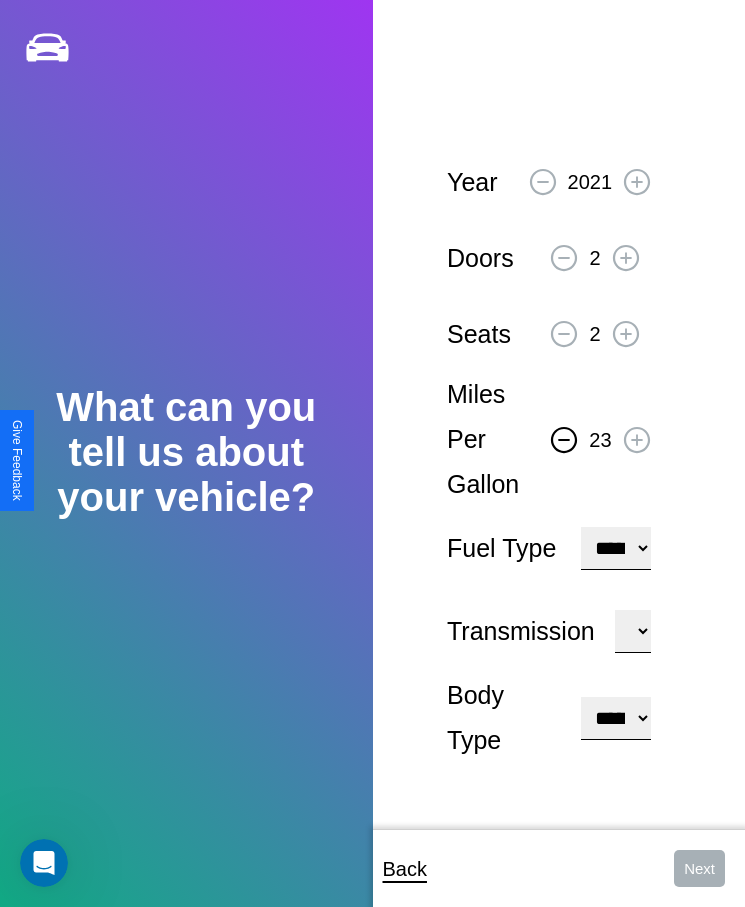 click 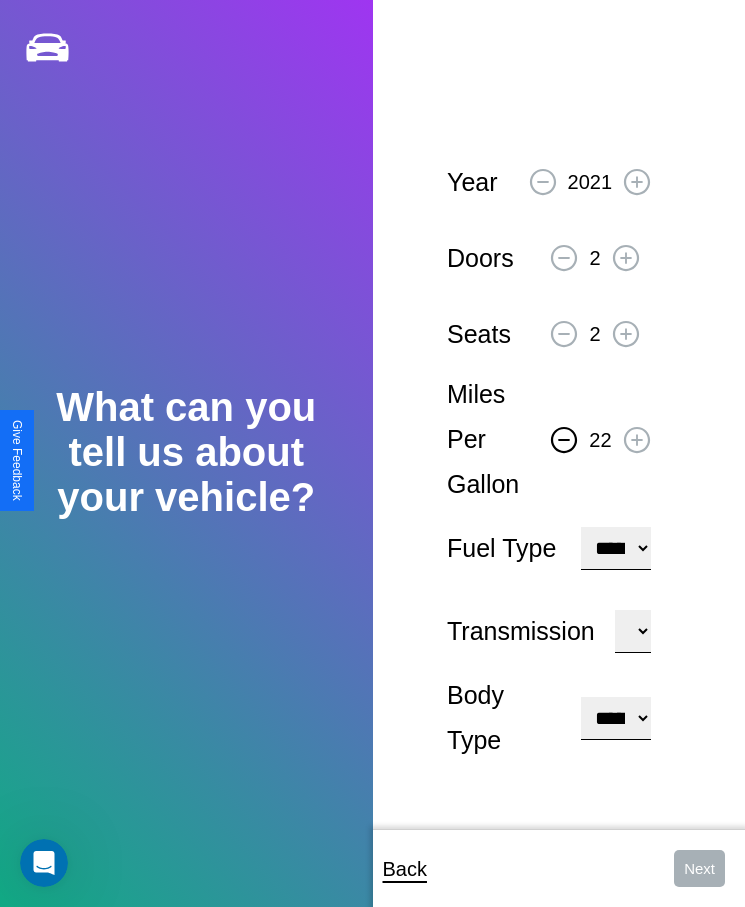 click 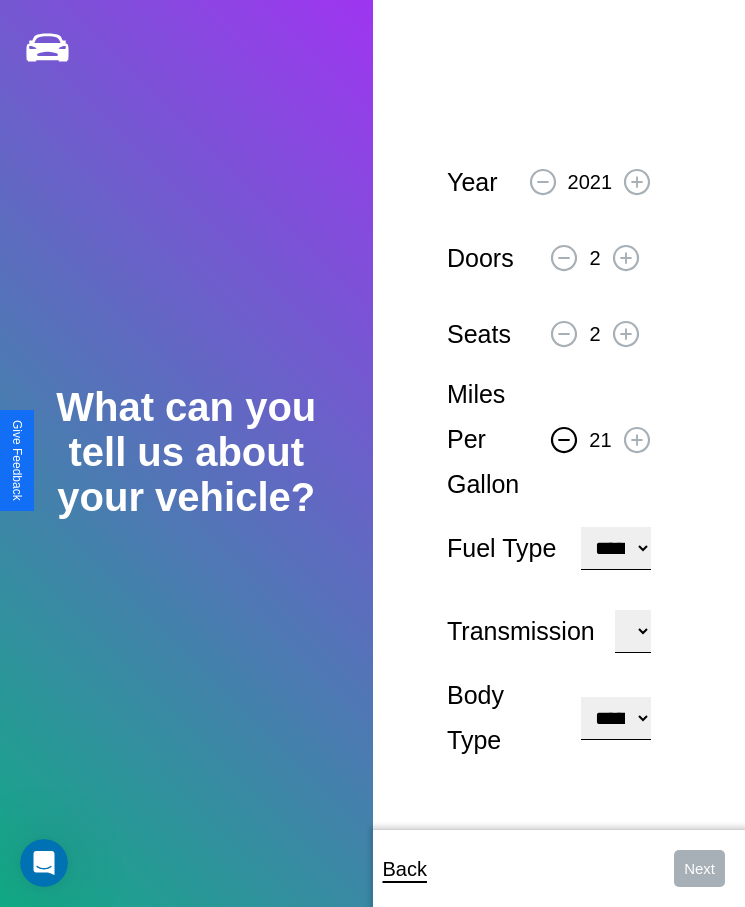 click 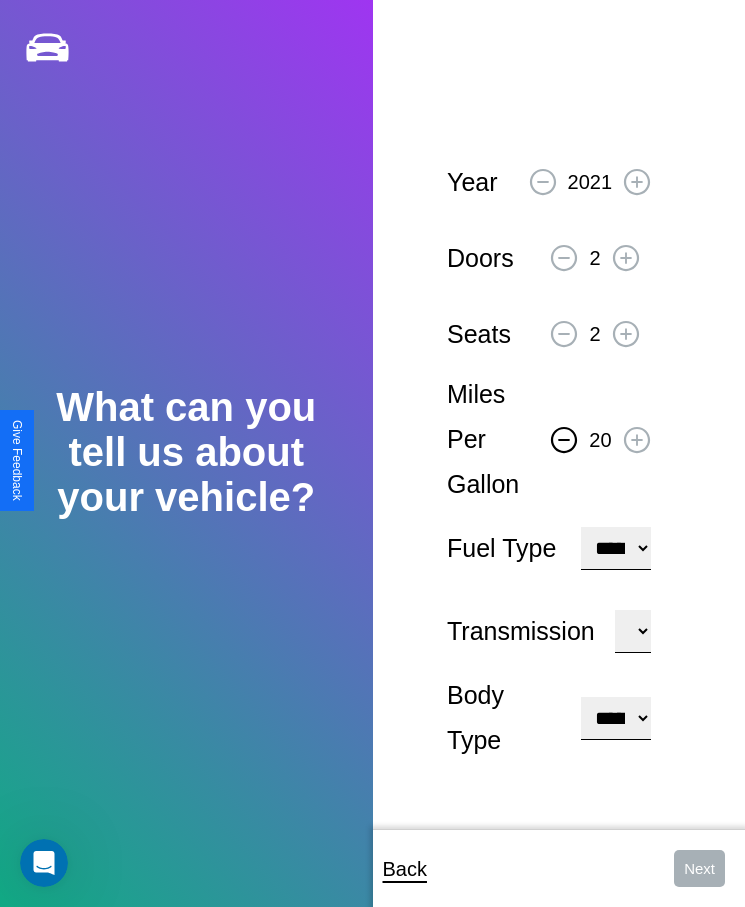 click 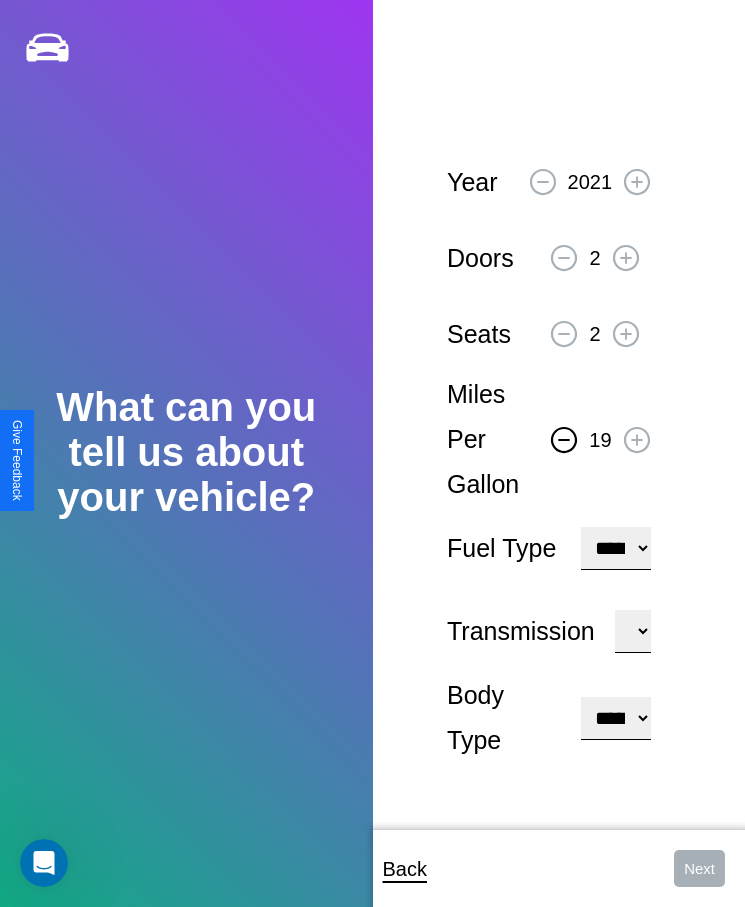 click 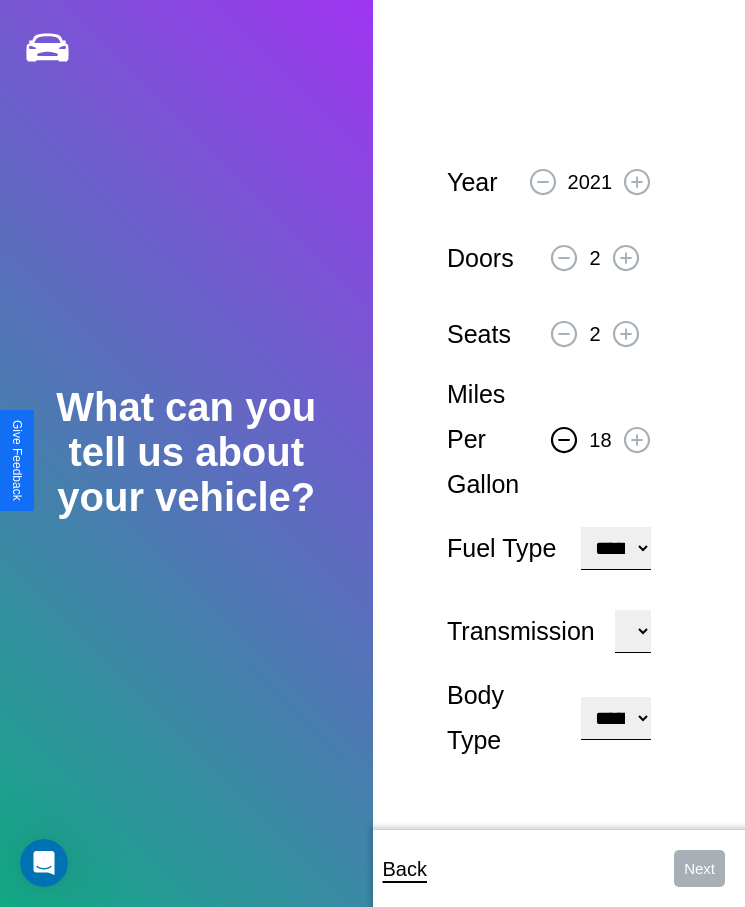 click 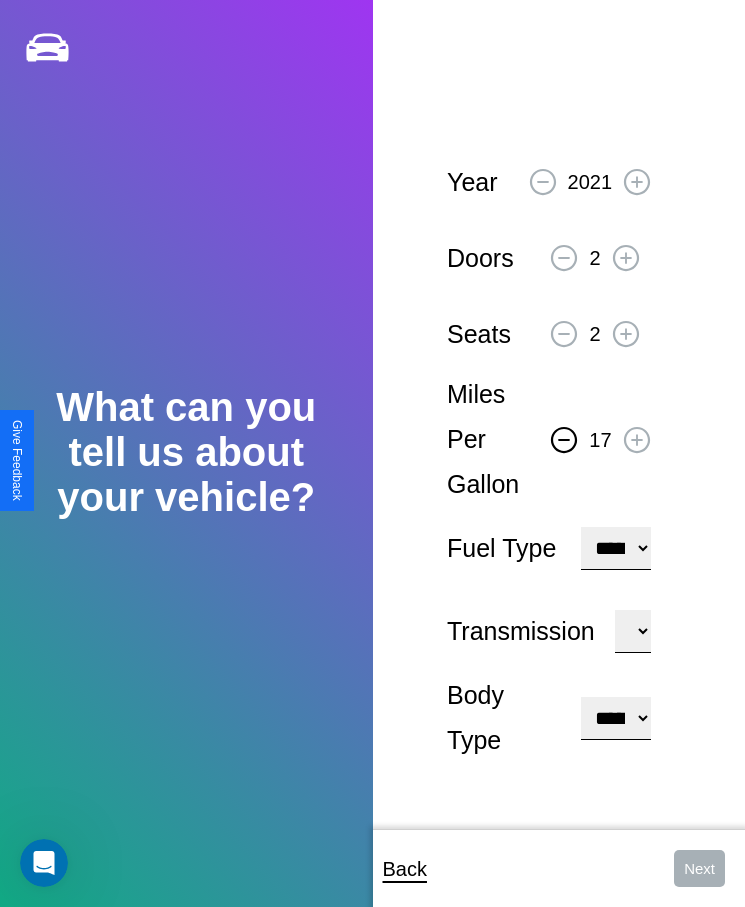 click 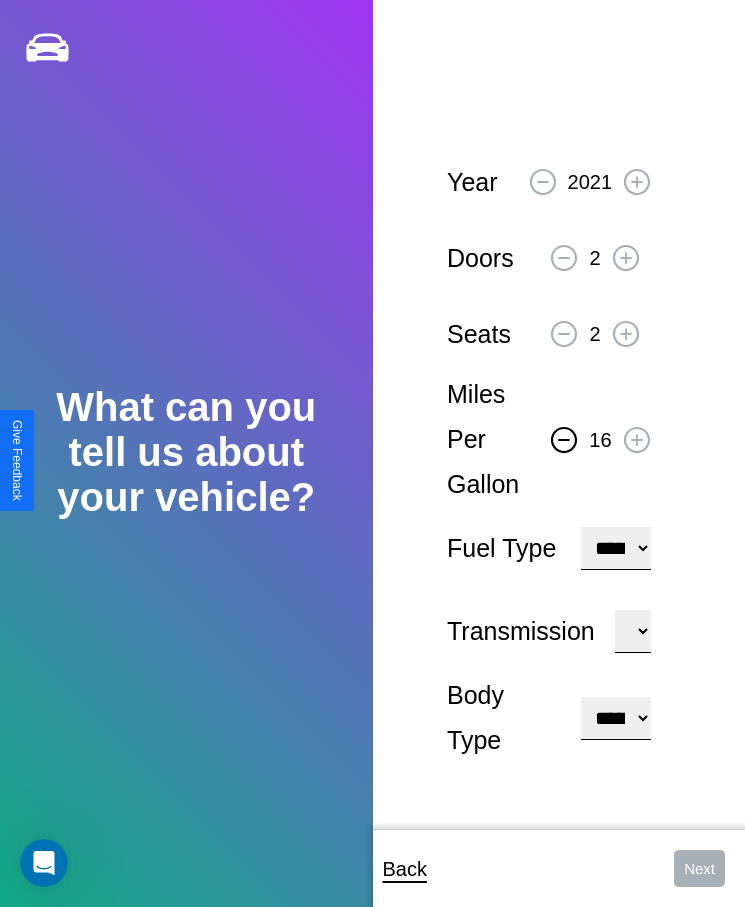 click 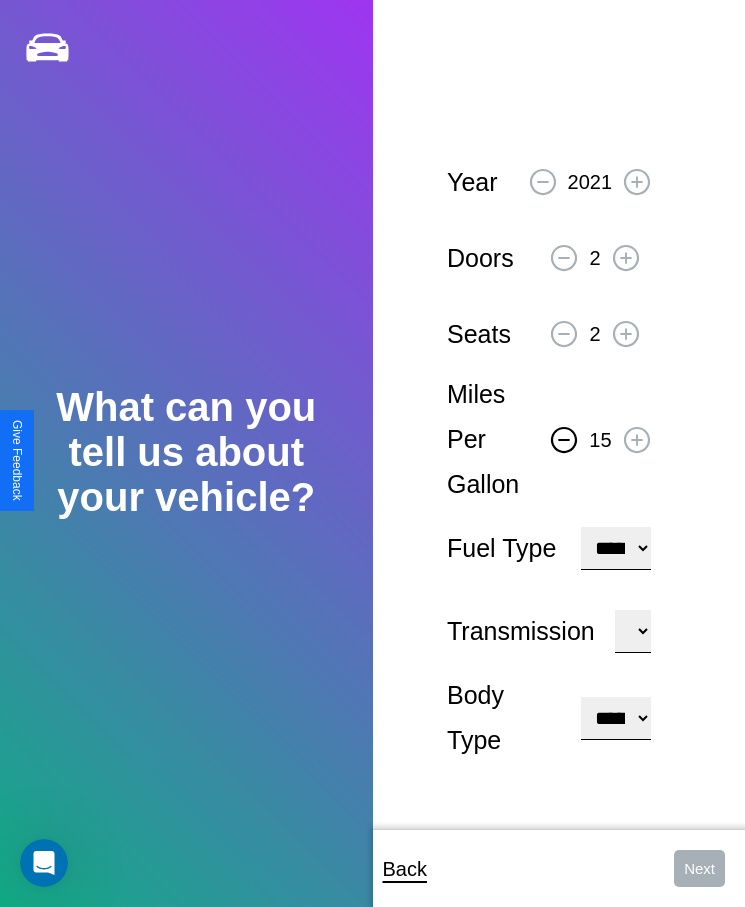 click on "**********" at bounding box center [615, 548] 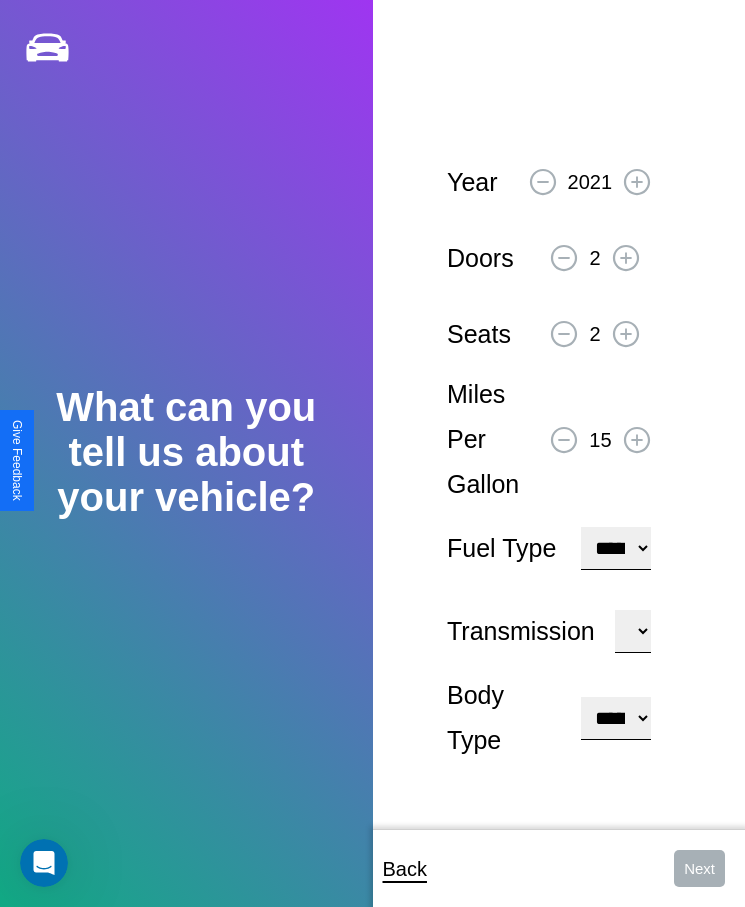 select on "***" 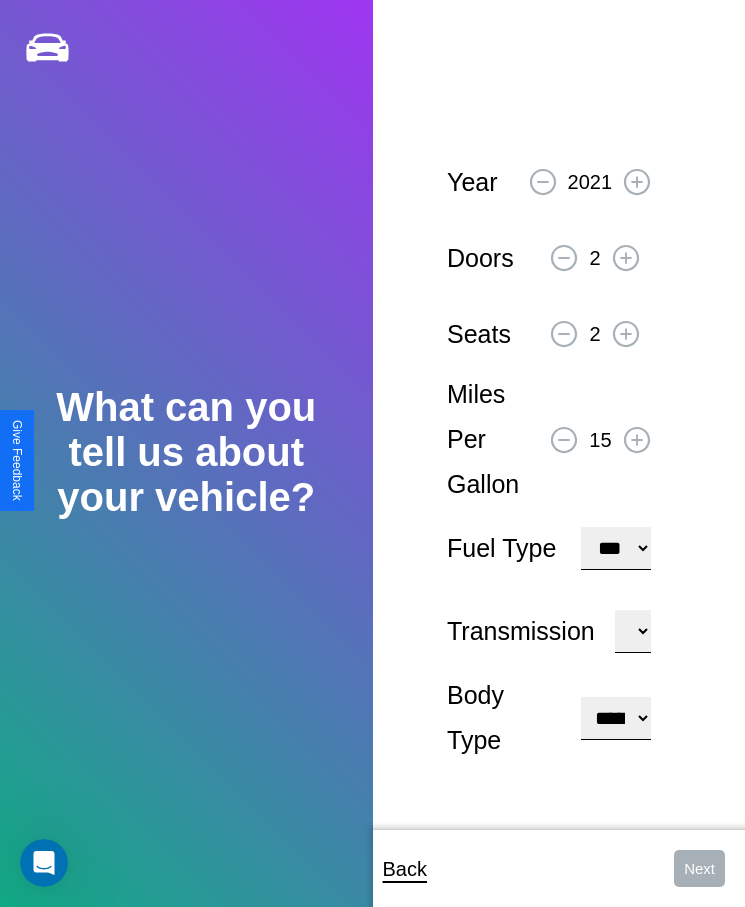click on "****** ********* ******" at bounding box center [633, 631] 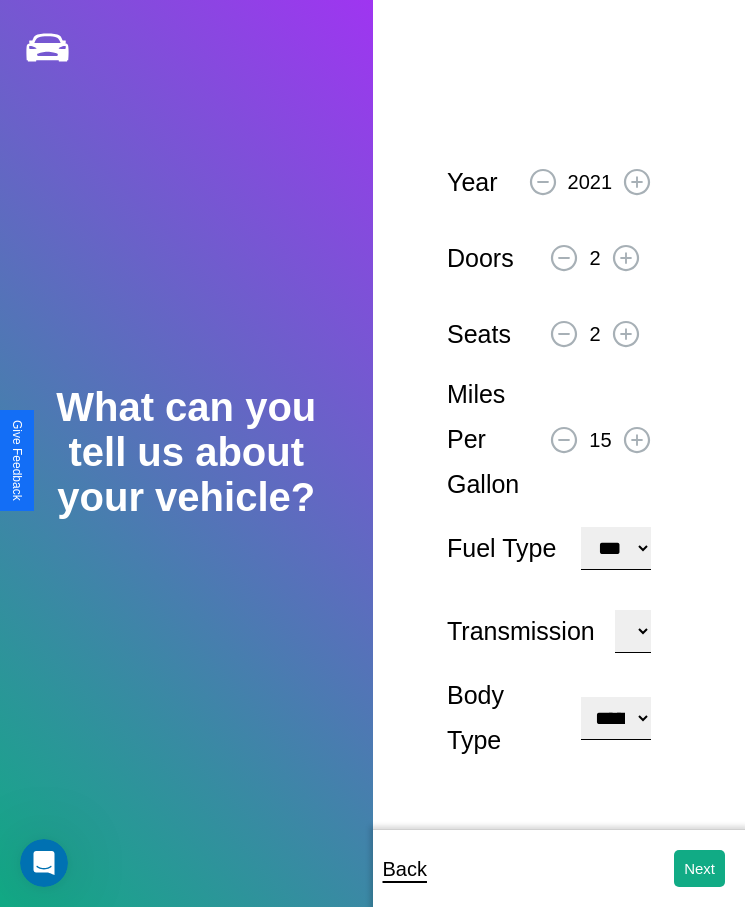 click on "**********" at bounding box center (615, 718) 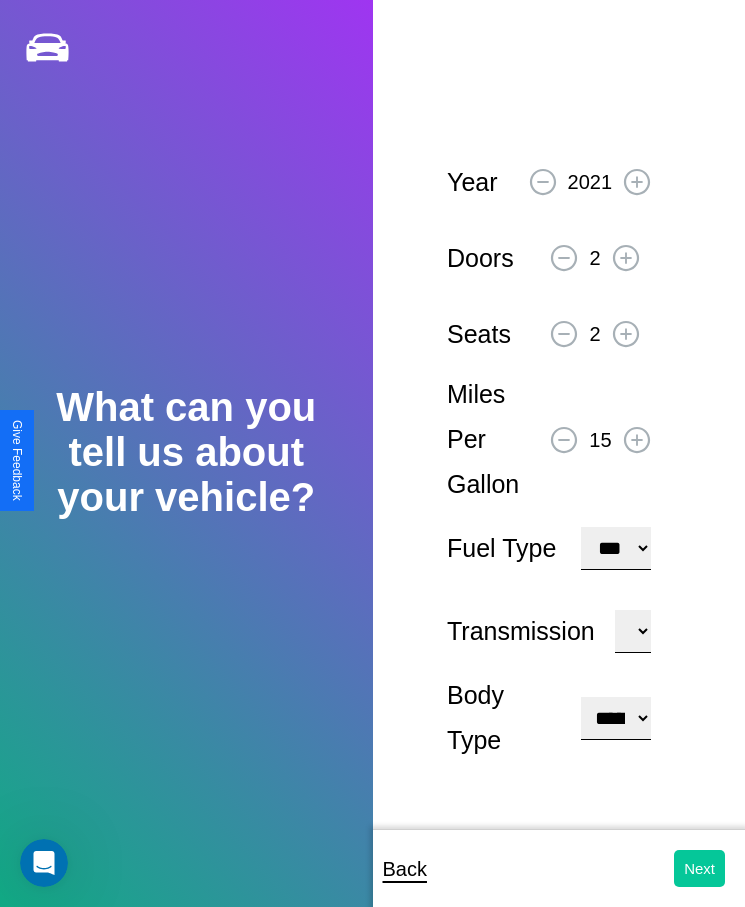 click on "Next" at bounding box center (699, 868) 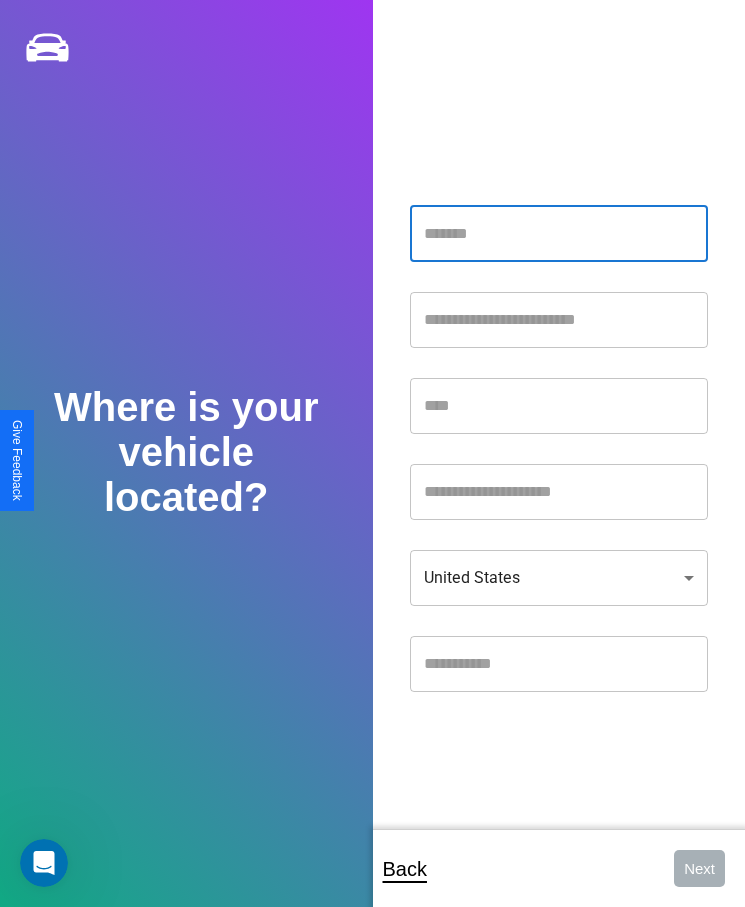 click at bounding box center (559, 234) 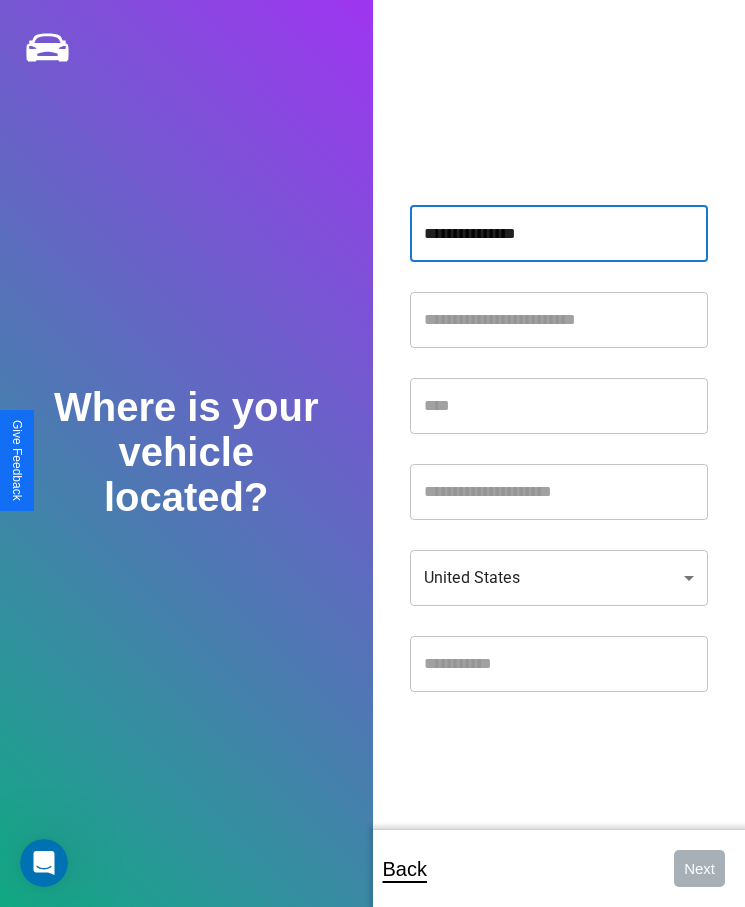 type on "**********" 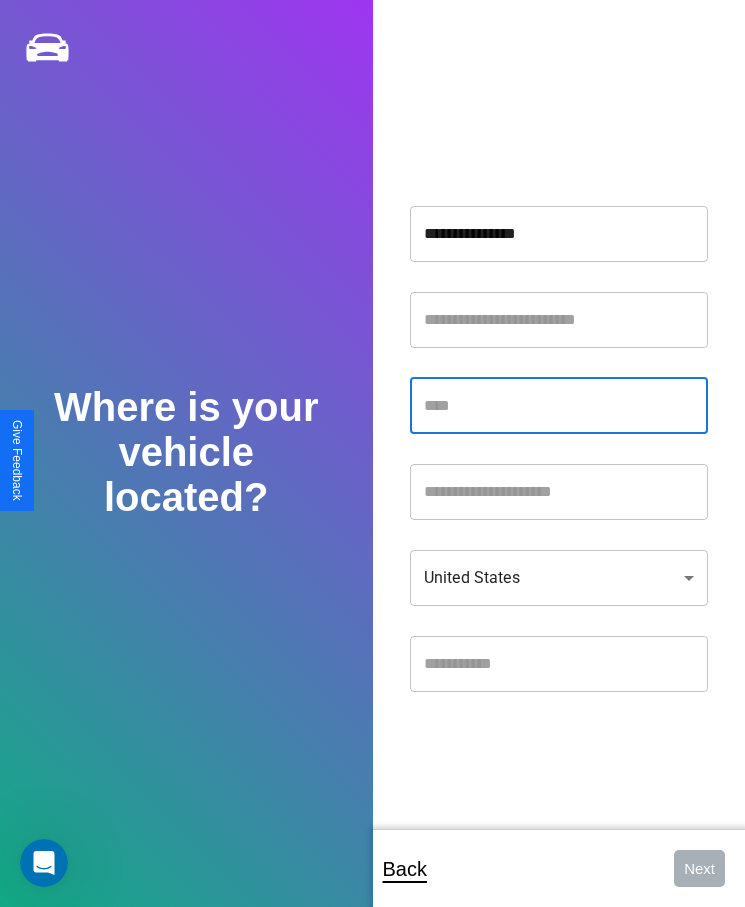 click at bounding box center (559, 406) 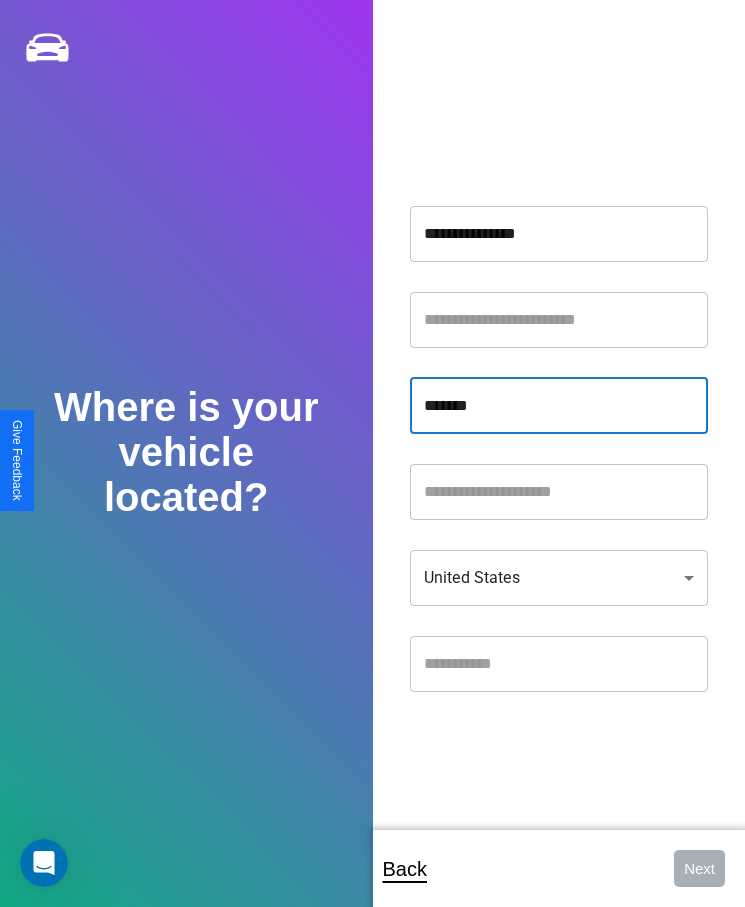 type on "*******" 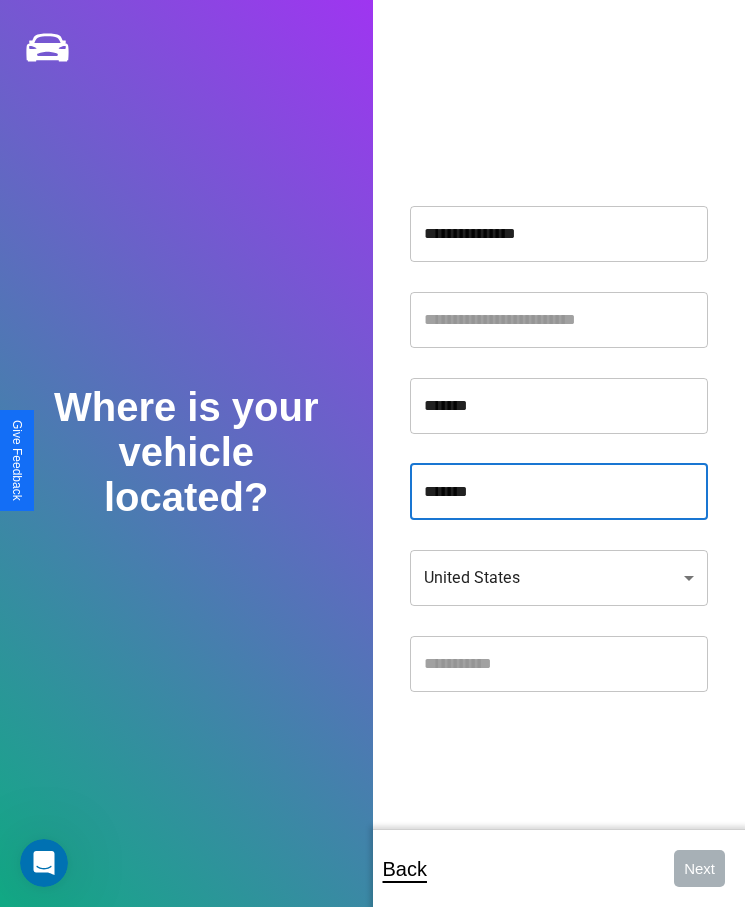 type on "*******" 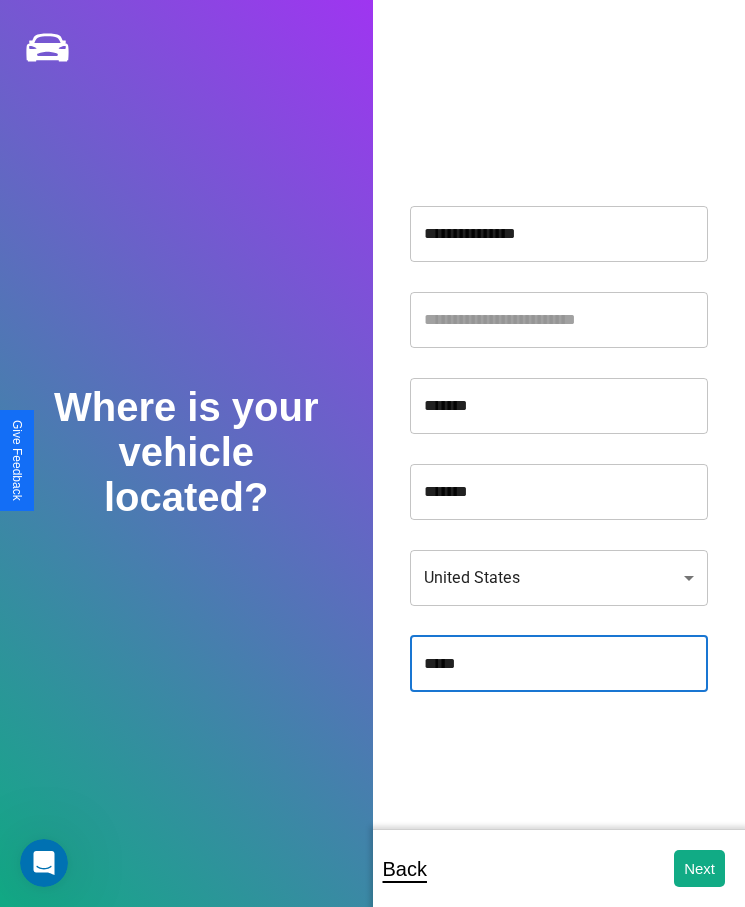 type on "*****" 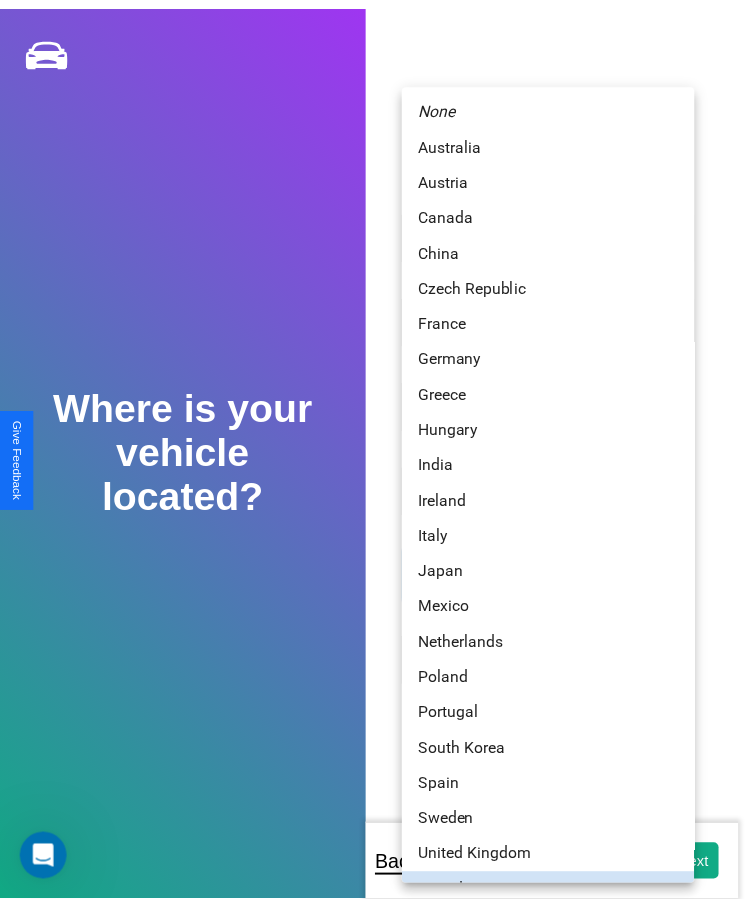 scroll, scrollTop: 25, scrollLeft: 0, axis: vertical 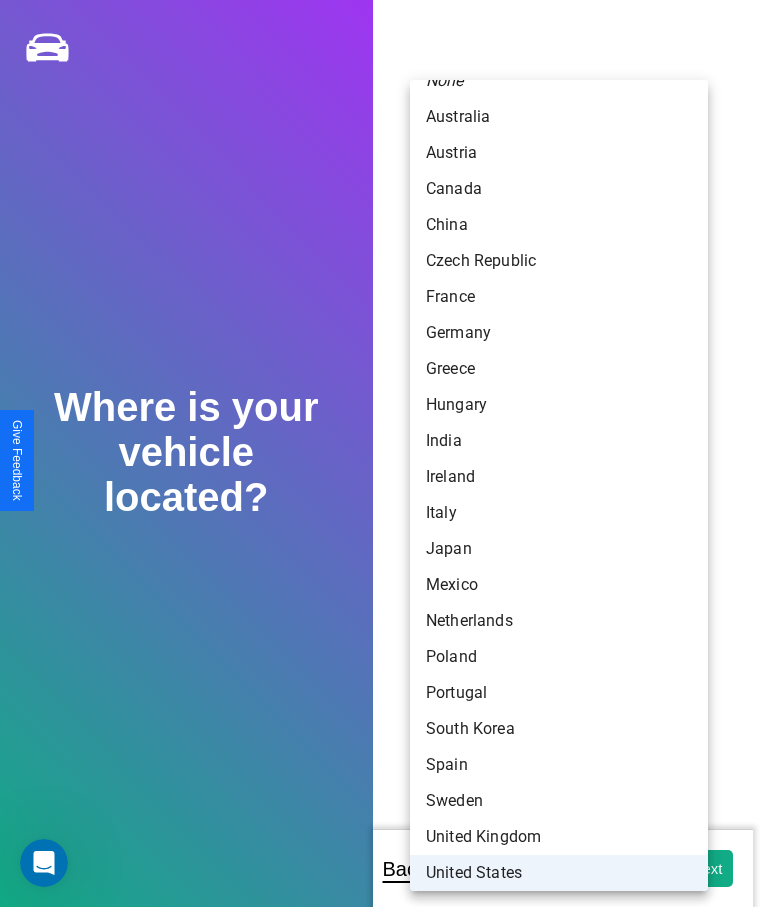click on "United States" at bounding box center [559, 873] 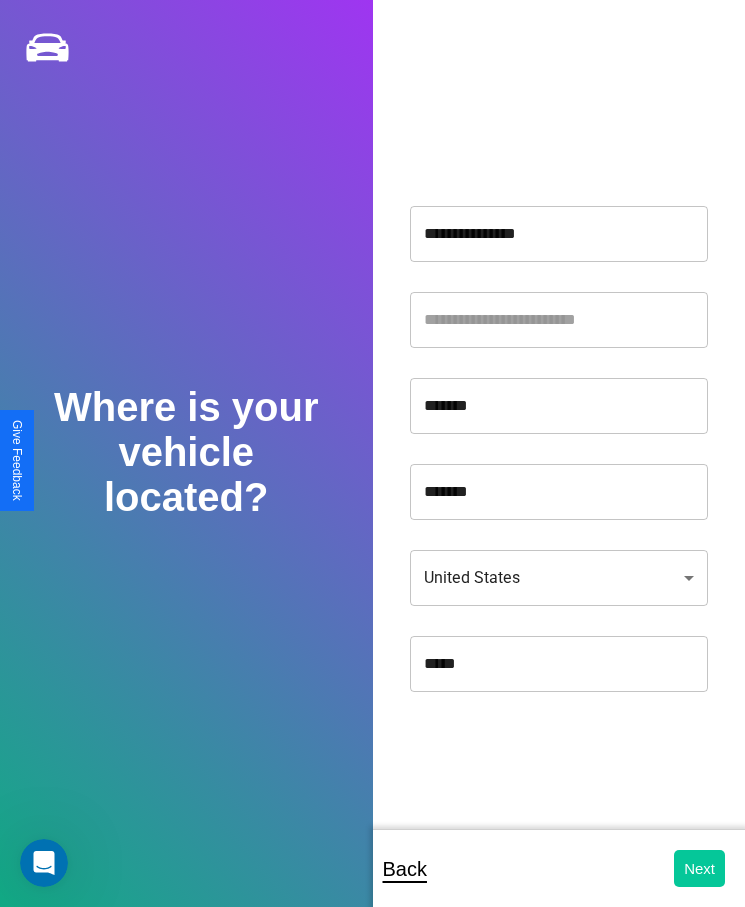 click on "Next" at bounding box center [699, 868] 